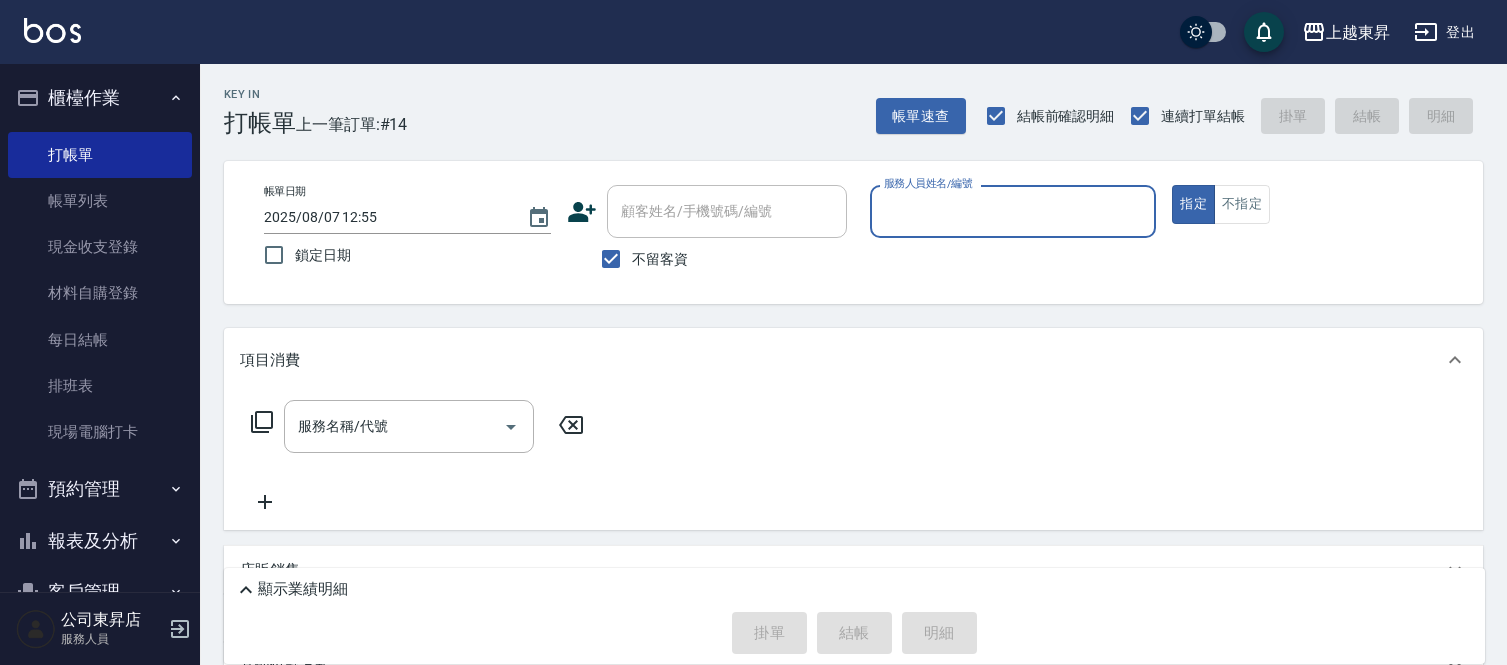 scroll, scrollTop: 0, scrollLeft: 0, axis: both 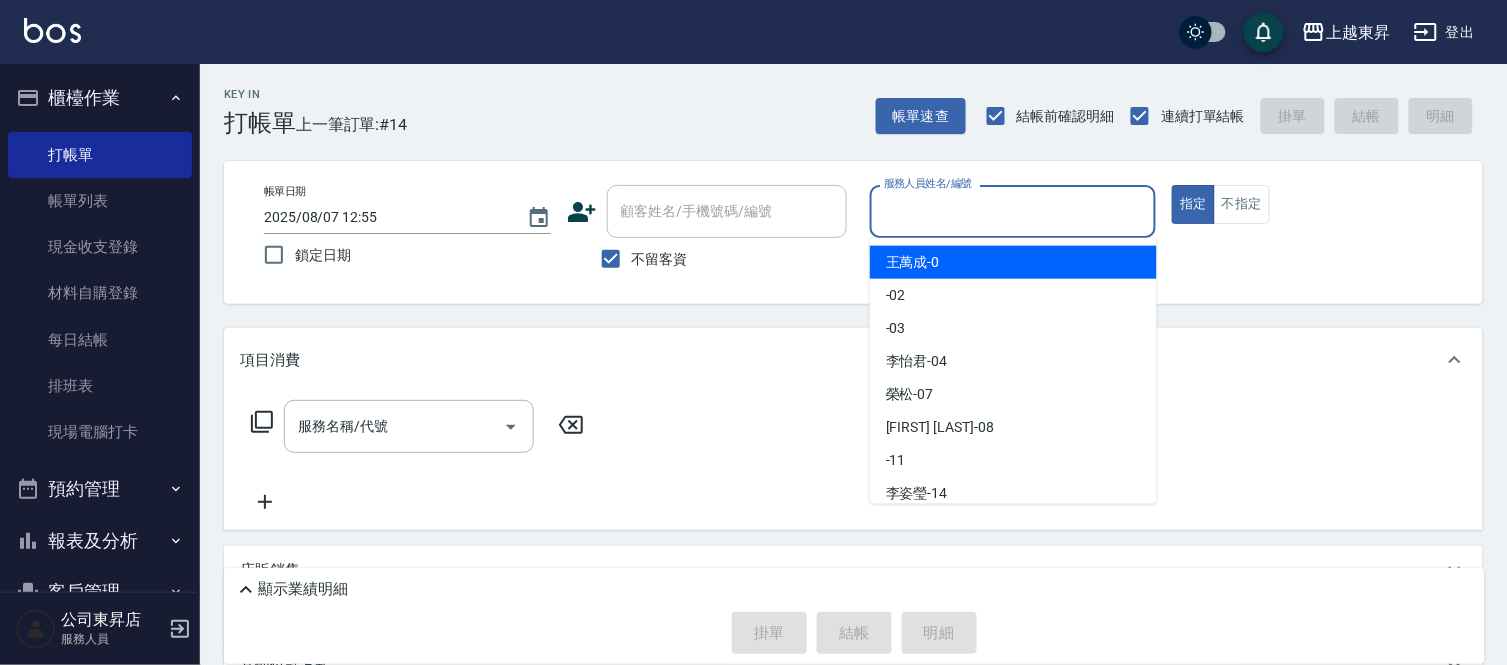 click on "服務人員姓名/編號" at bounding box center [1013, 211] 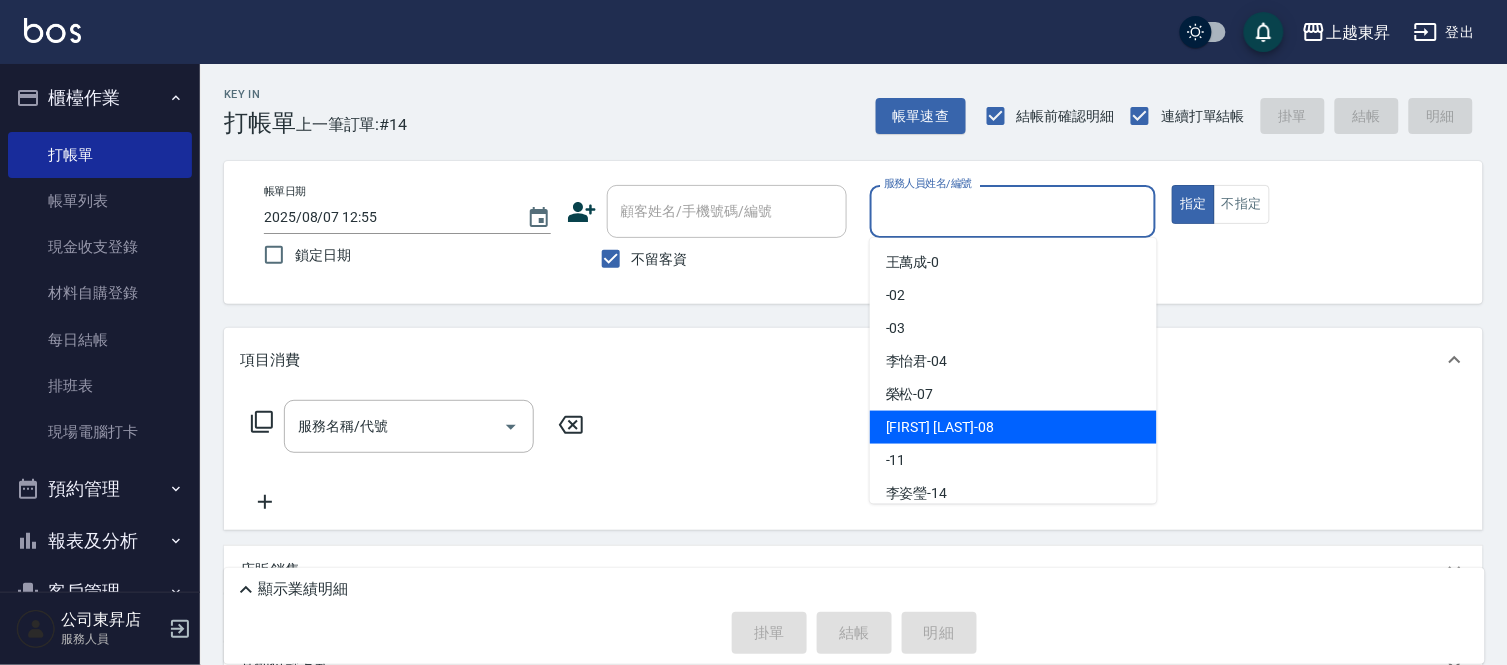 click on "江世玉 -08" at bounding box center (940, 427) 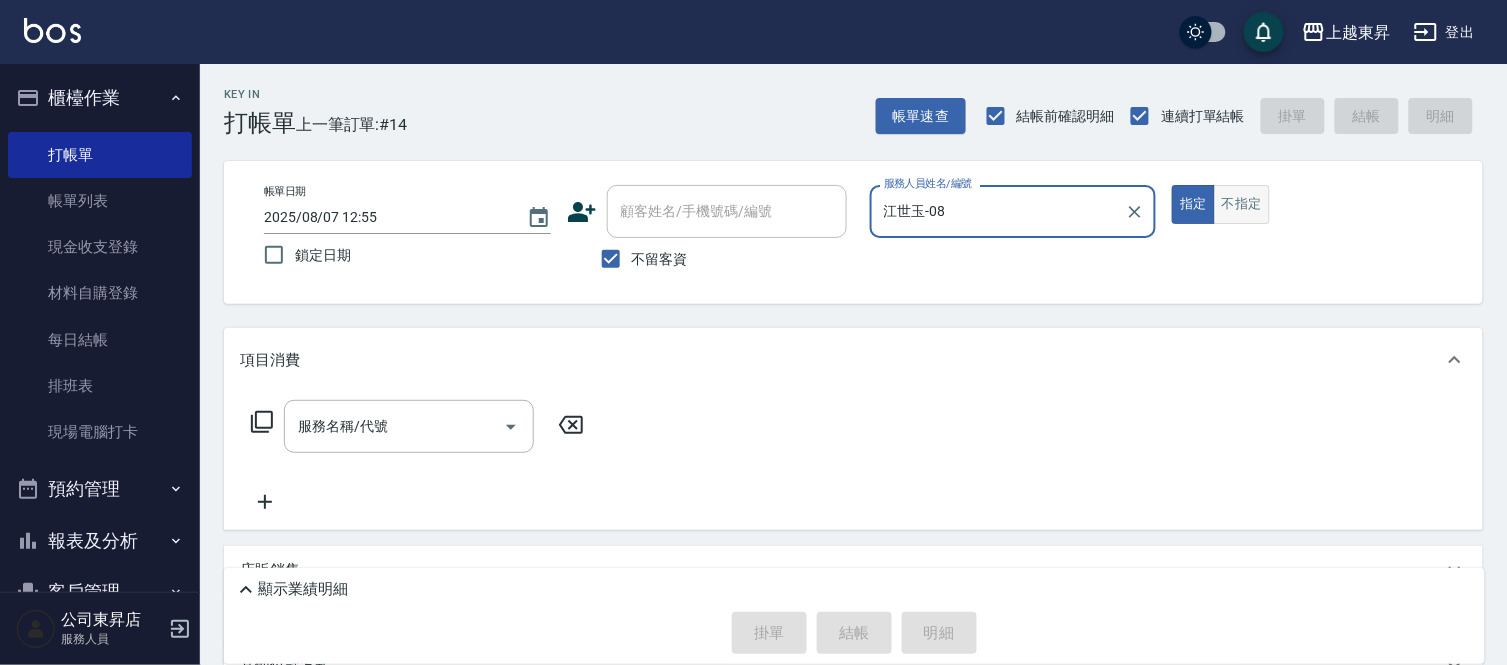 click on "不指定" at bounding box center [1242, 204] 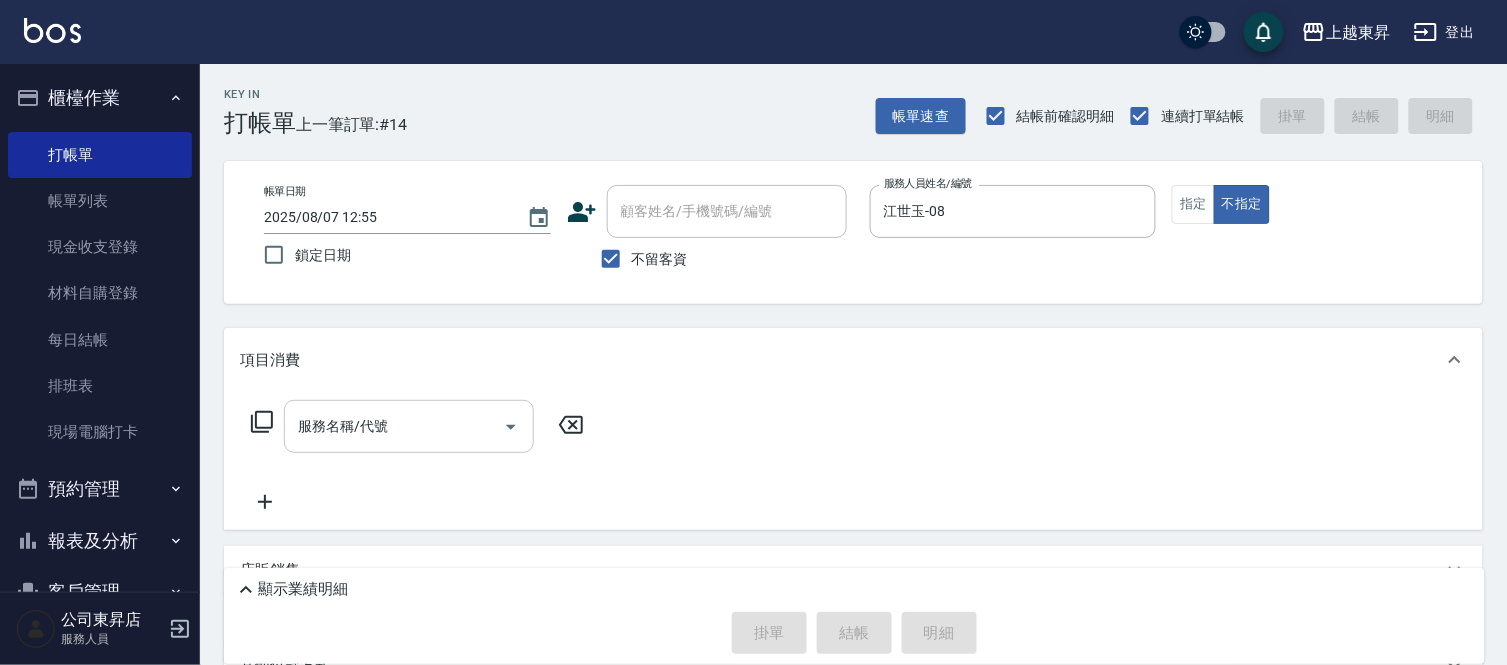 click on "服務名稱/代號" at bounding box center [394, 426] 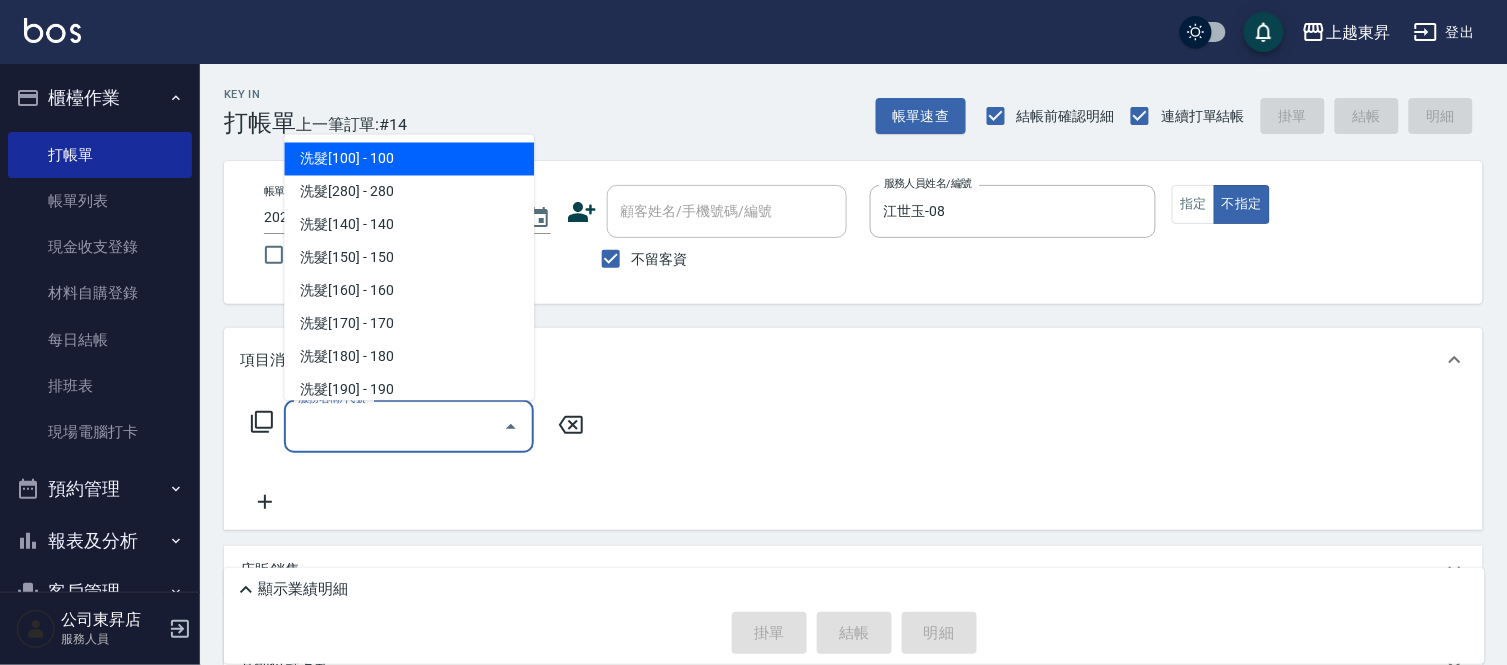 click on "洗髮[100] - 100" at bounding box center [409, 159] 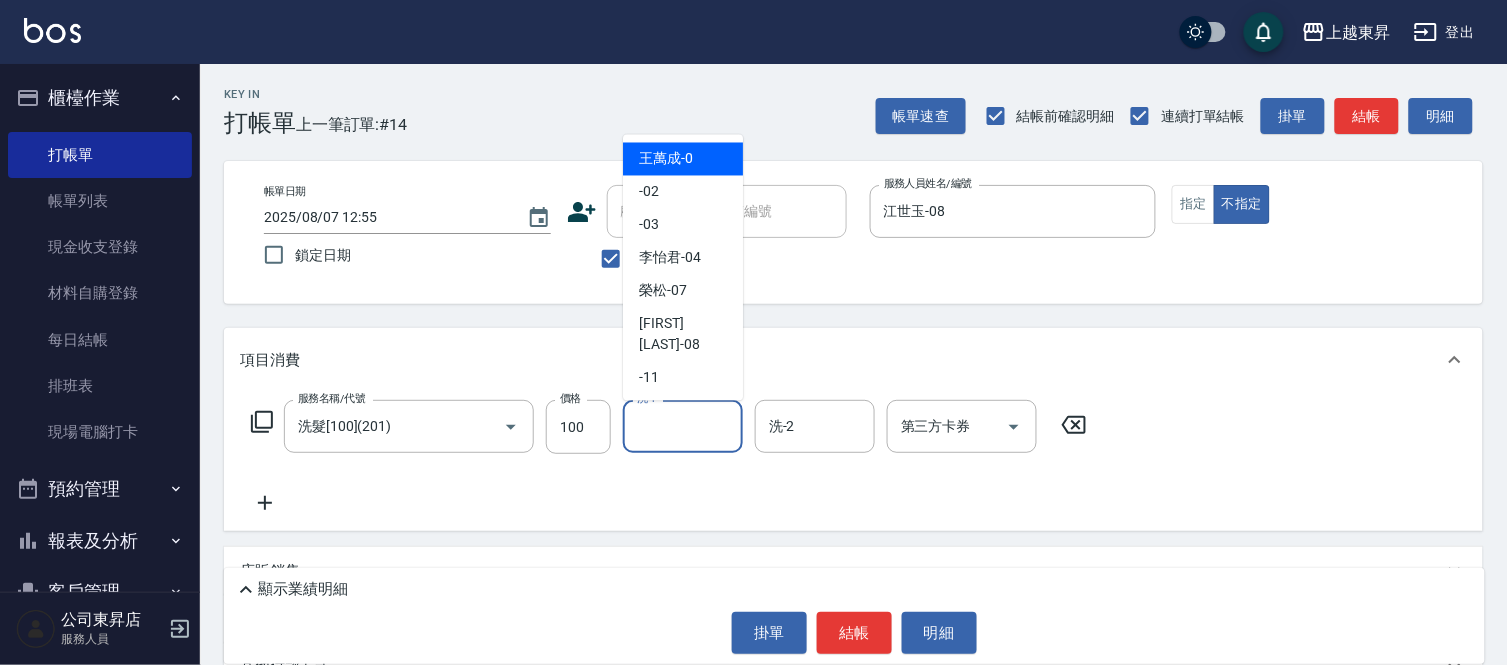 click on "洗-1" at bounding box center [683, 426] 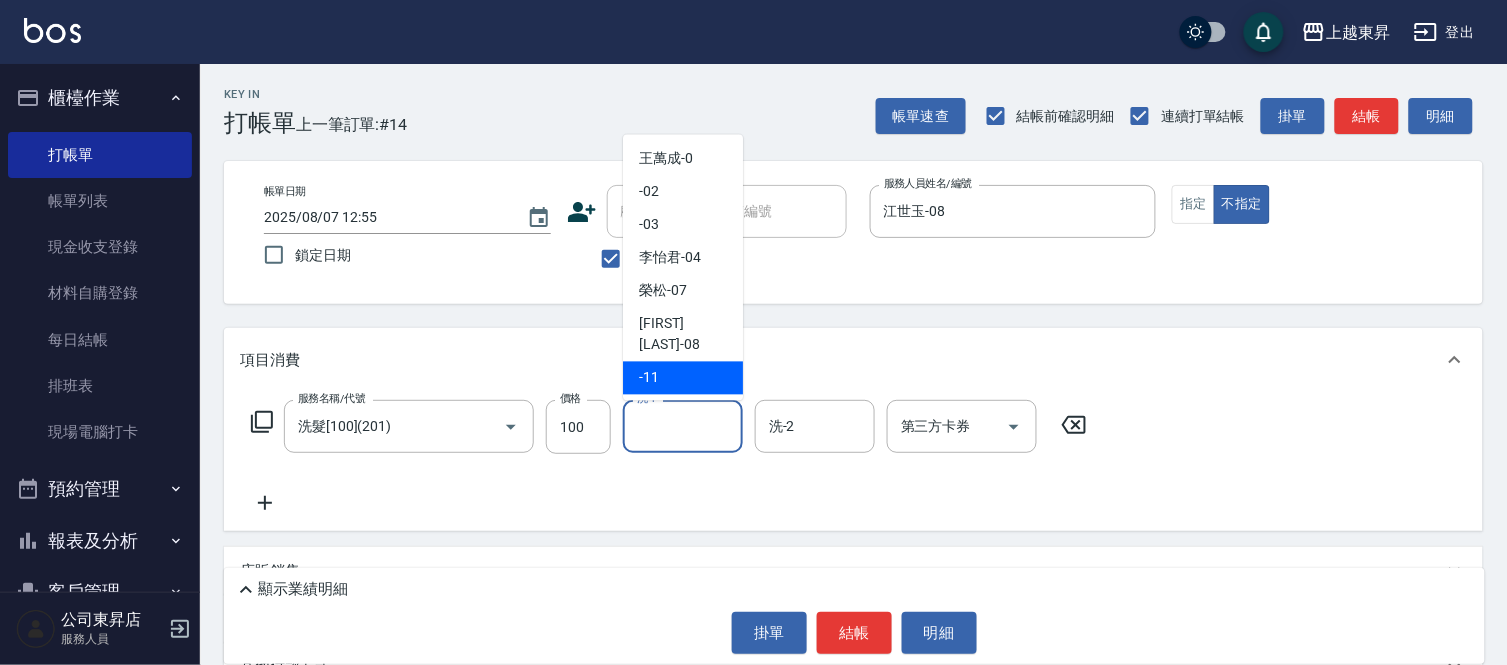 scroll, scrollTop: 222, scrollLeft: 0, axis: vertical 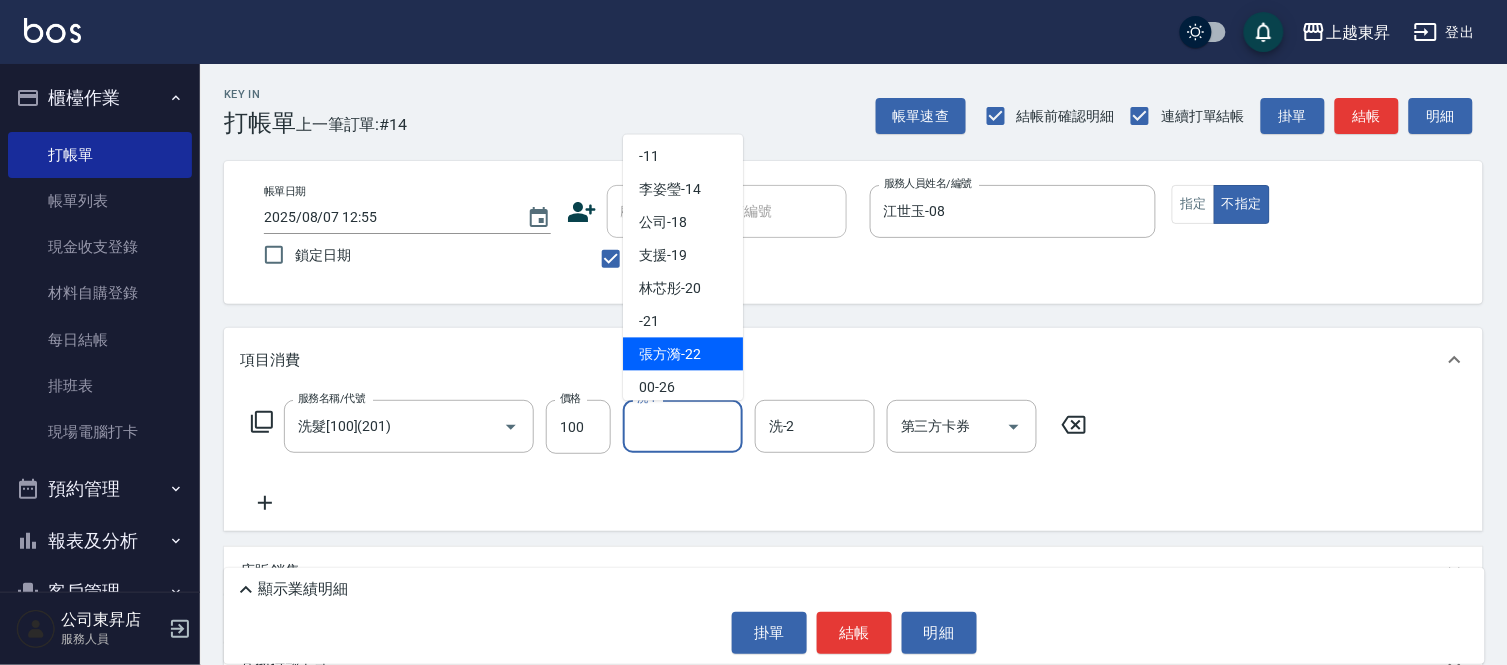 click on "[FIRST] [LAST] -[NUMBER]" at bounding box center [670, 354] 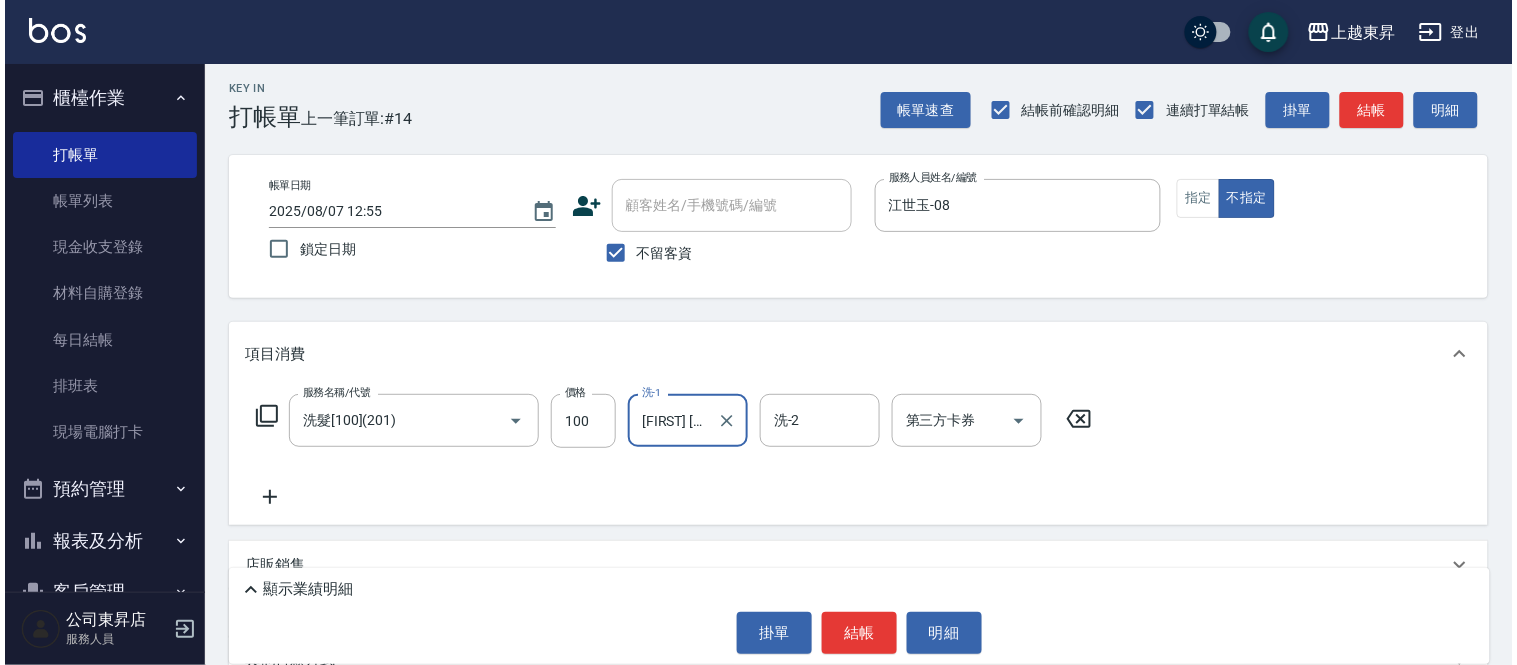 scroll, scrollTop: 183, scrollLeft: 0, axis: vertical 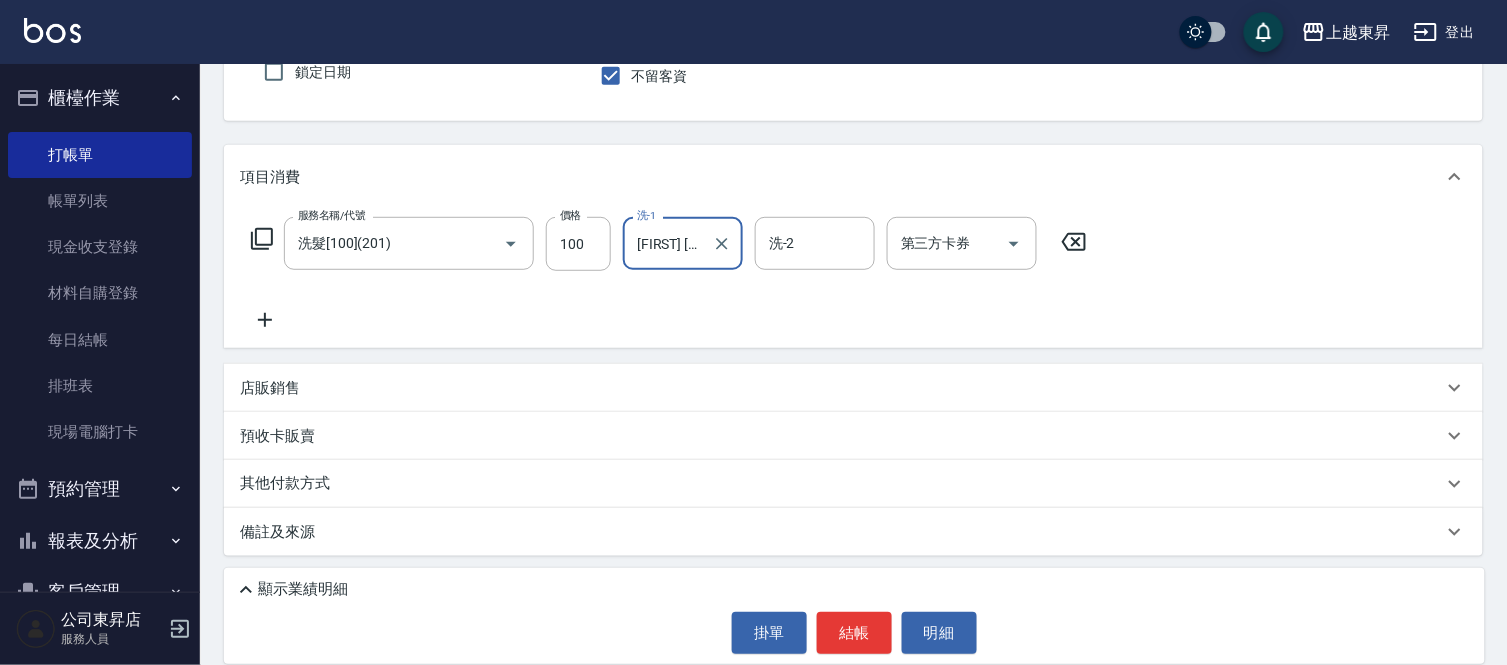 click 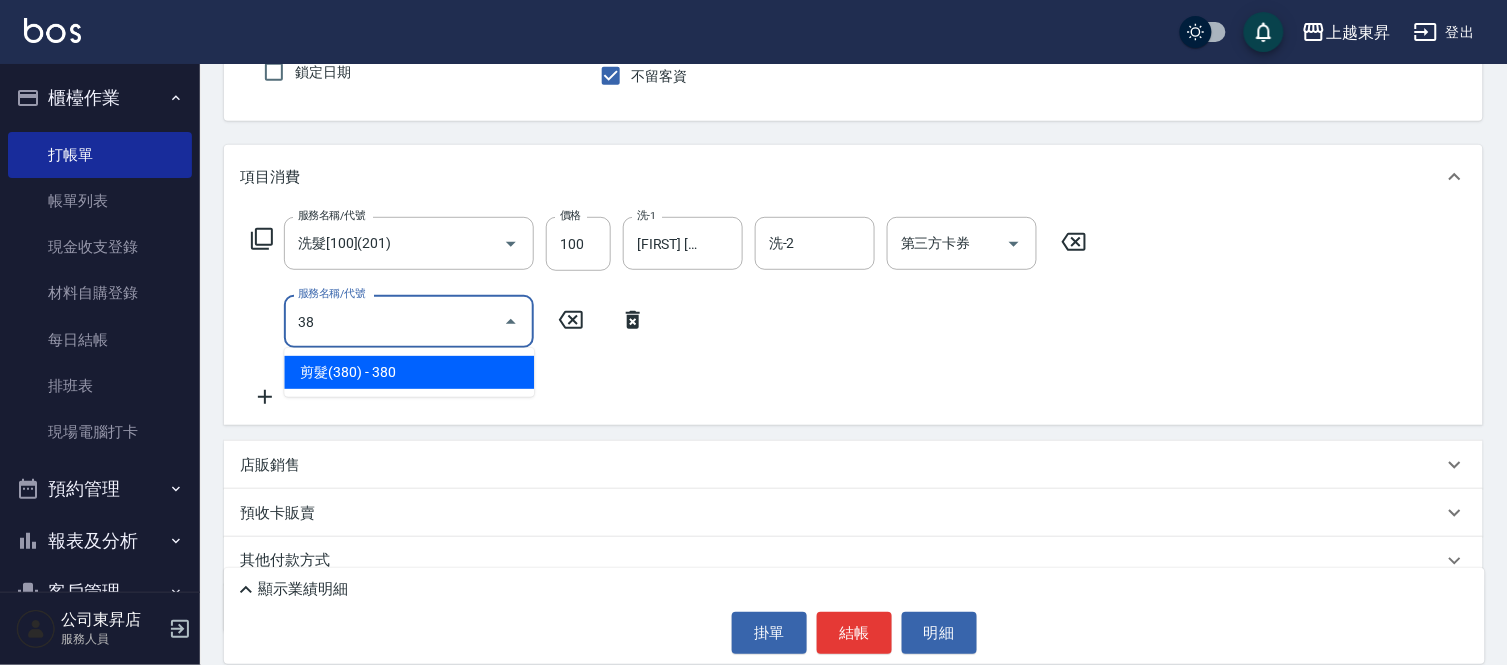 click on "剪髮(380) - 380" at bounding box center (409, 372) 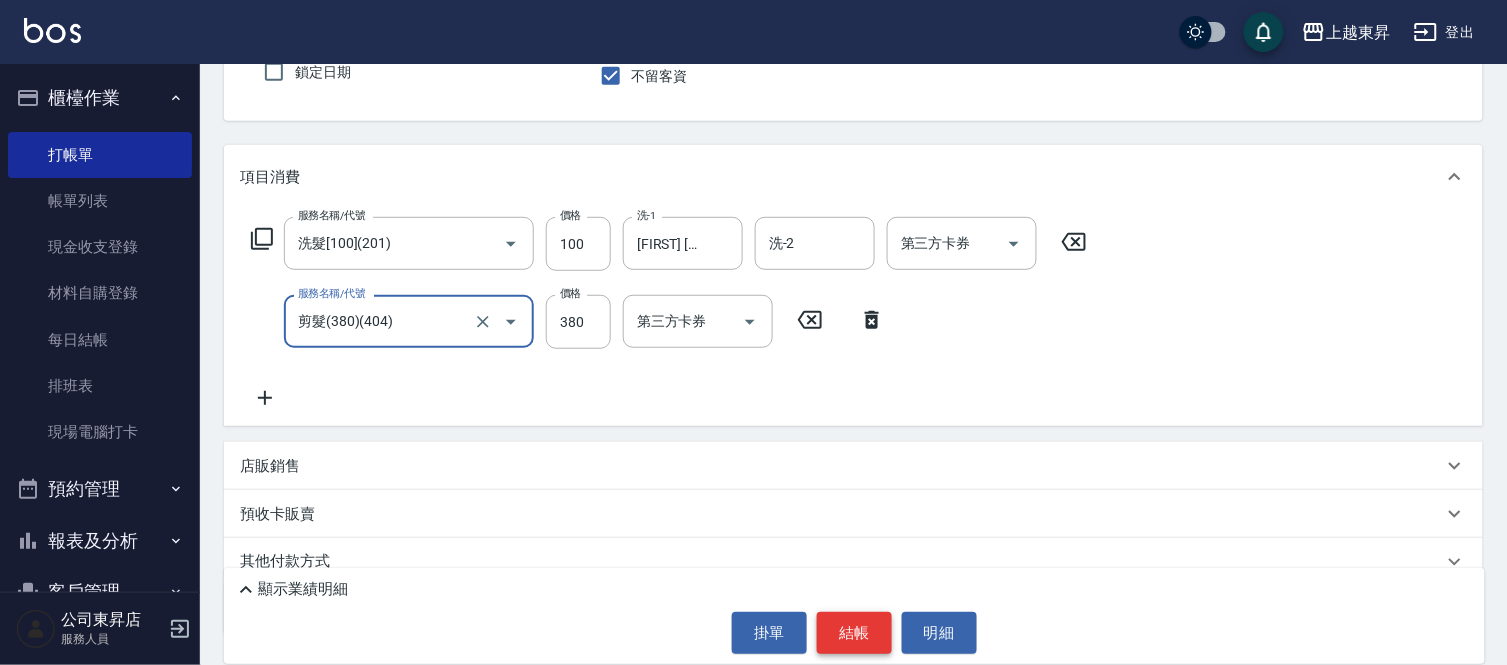 type on "剪髮(380)(404)" 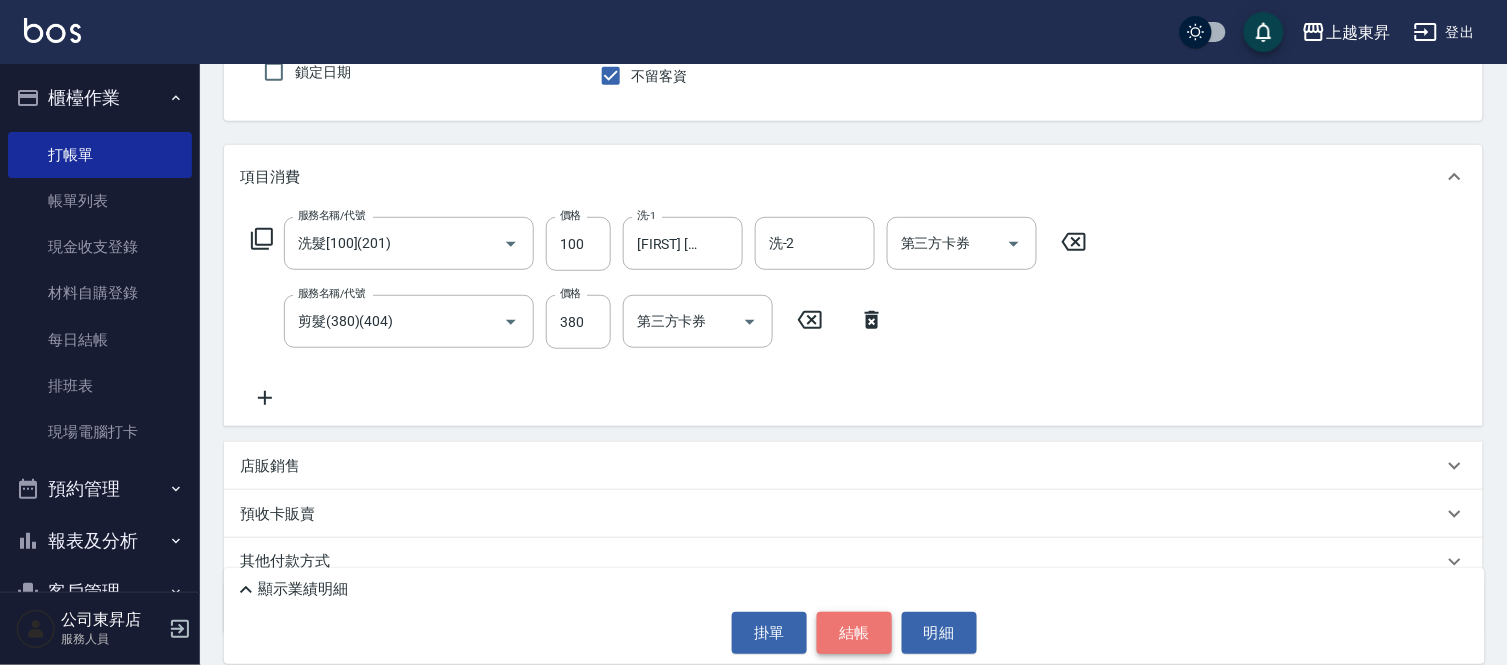 click on "結帳" at bounding box center [854, 633] 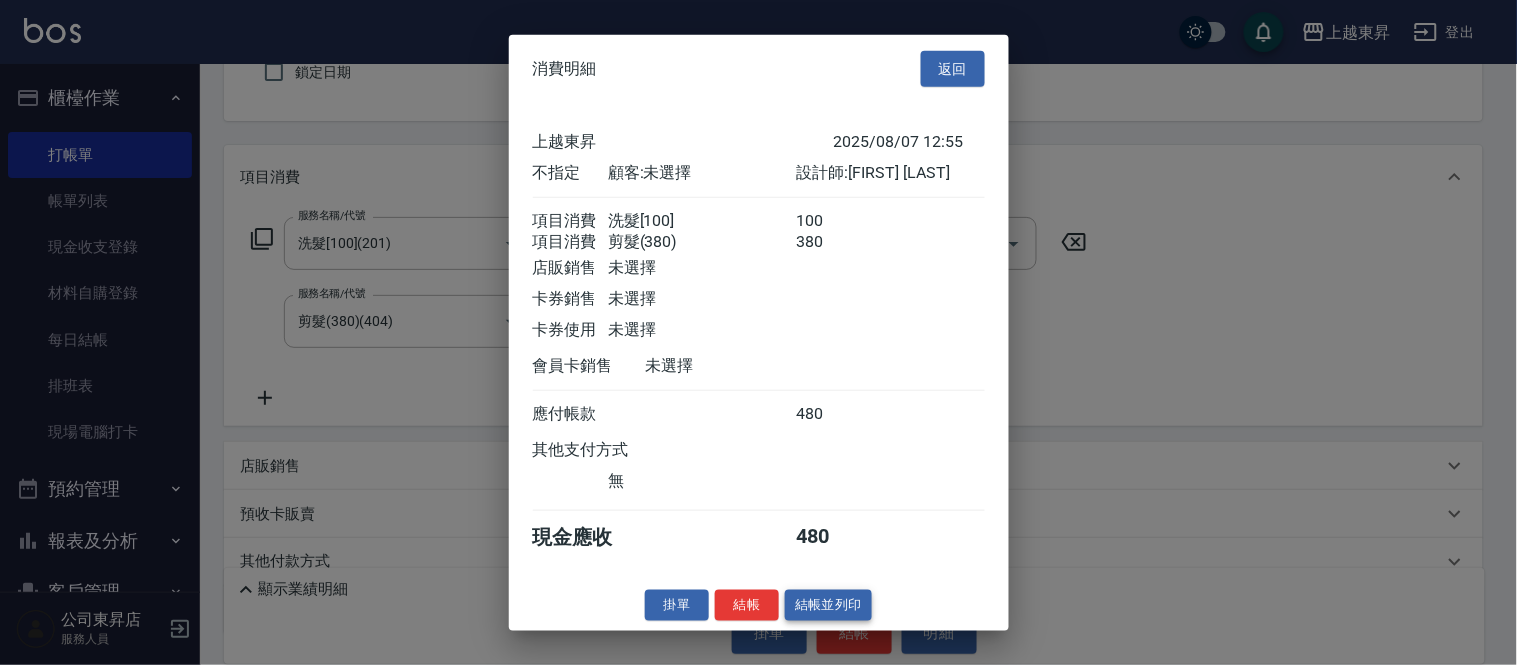 click on "結帳並列印" at bounding box center (828, 605) 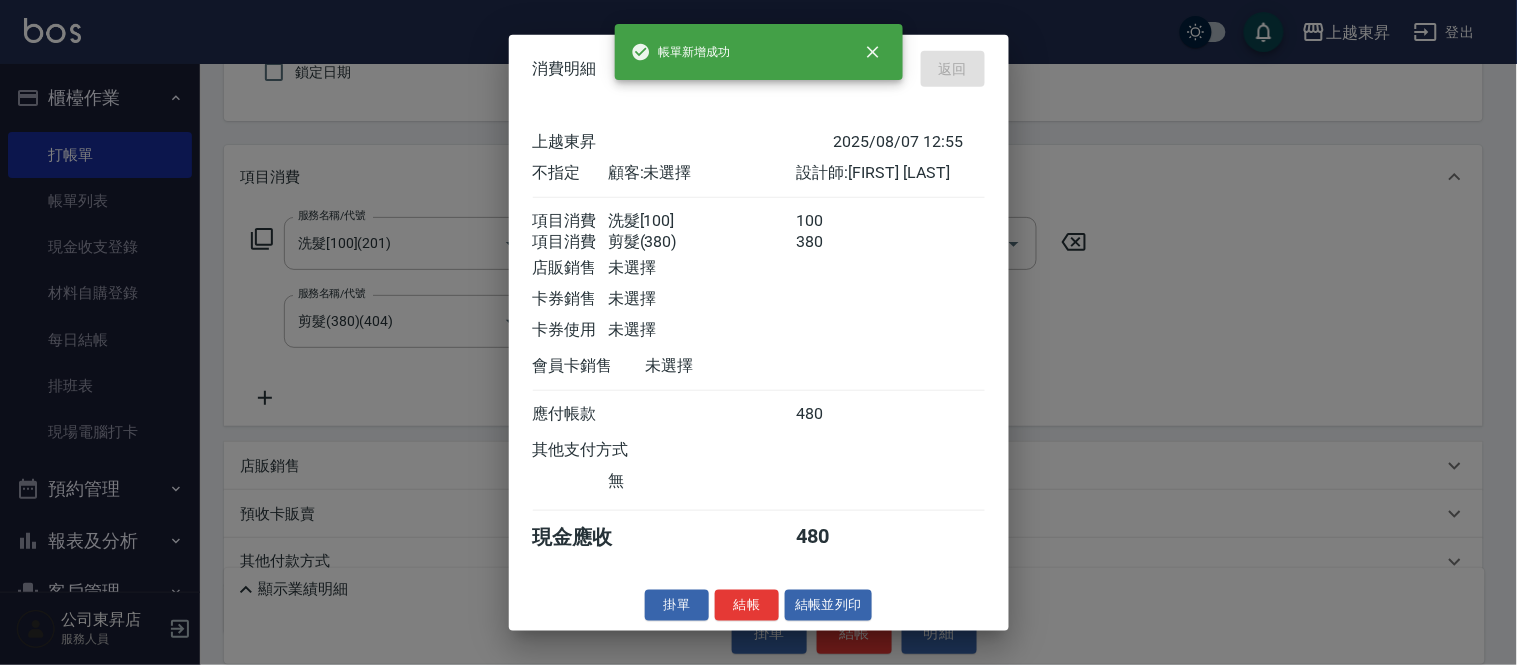 type on "2025/08/07 13:47" 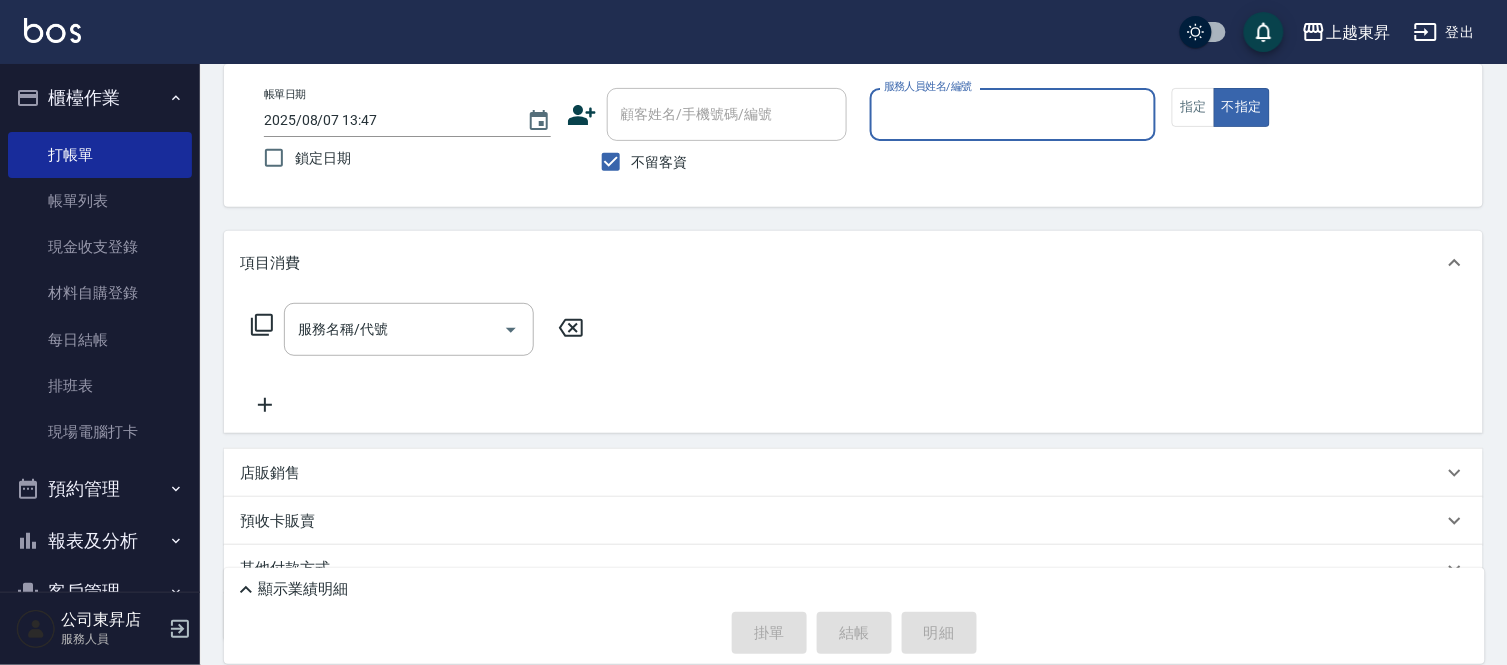 scroll, scrollTop: 0, scrollLeft: 0, axis: both 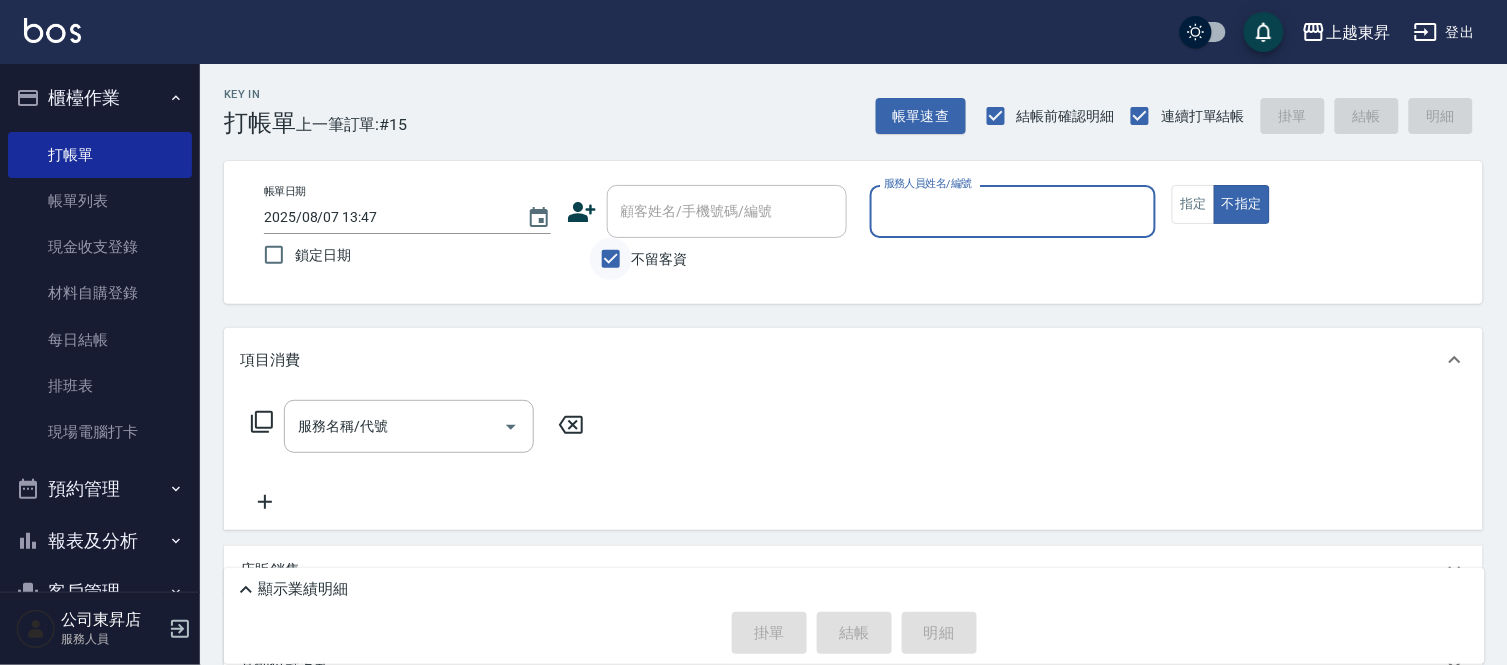 click on "不留客資" at bounding box center (611, 259) 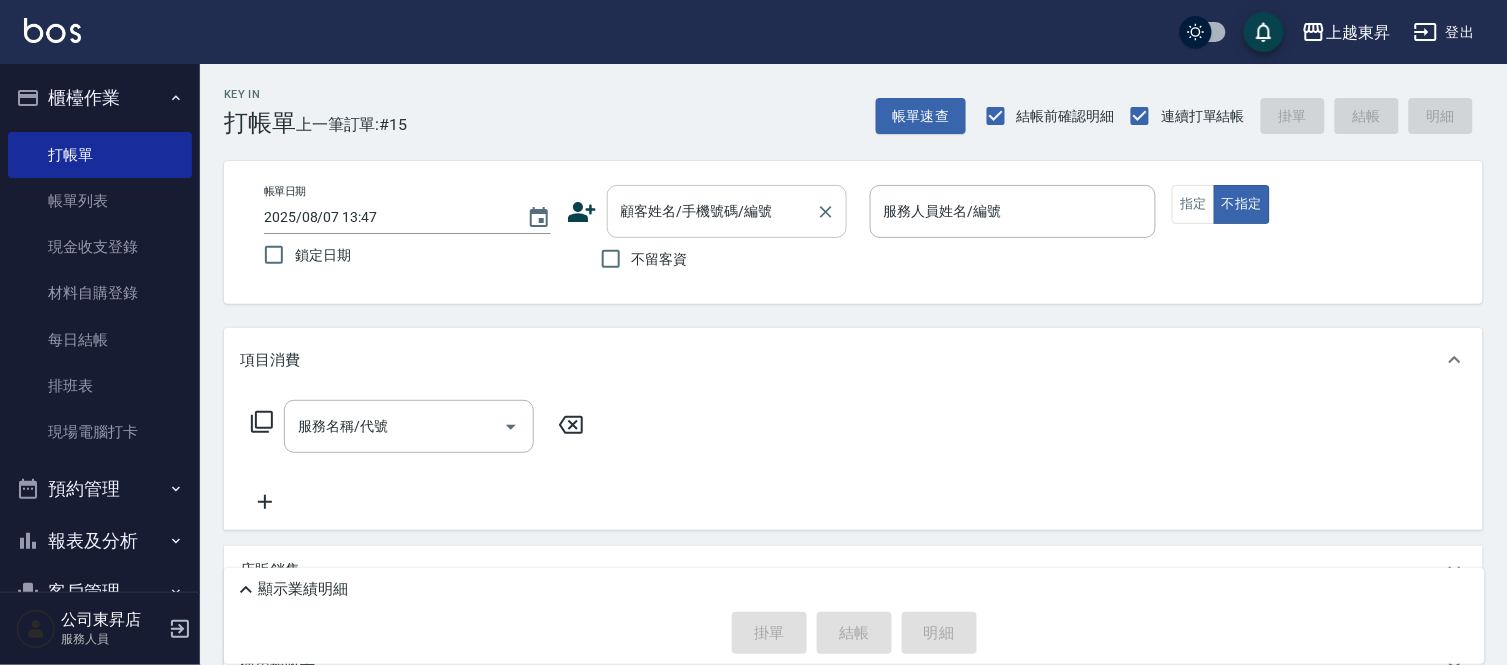 click on "顧客姓名/手機號碼/編號 顧客姓名/手機號碼/編號" at bounding box center (727, 211) 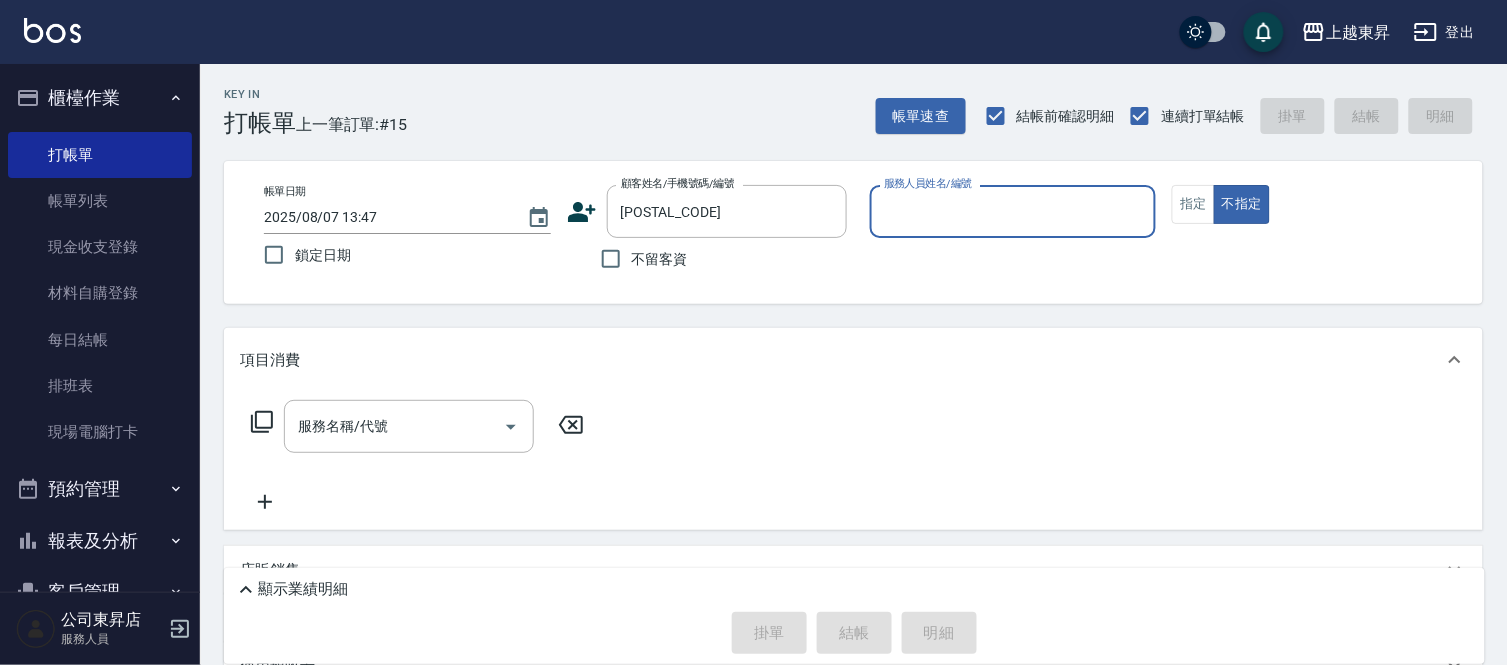 type on "[FIRST] [LAST]/[PHONE]/[POSTAL_CODE]" 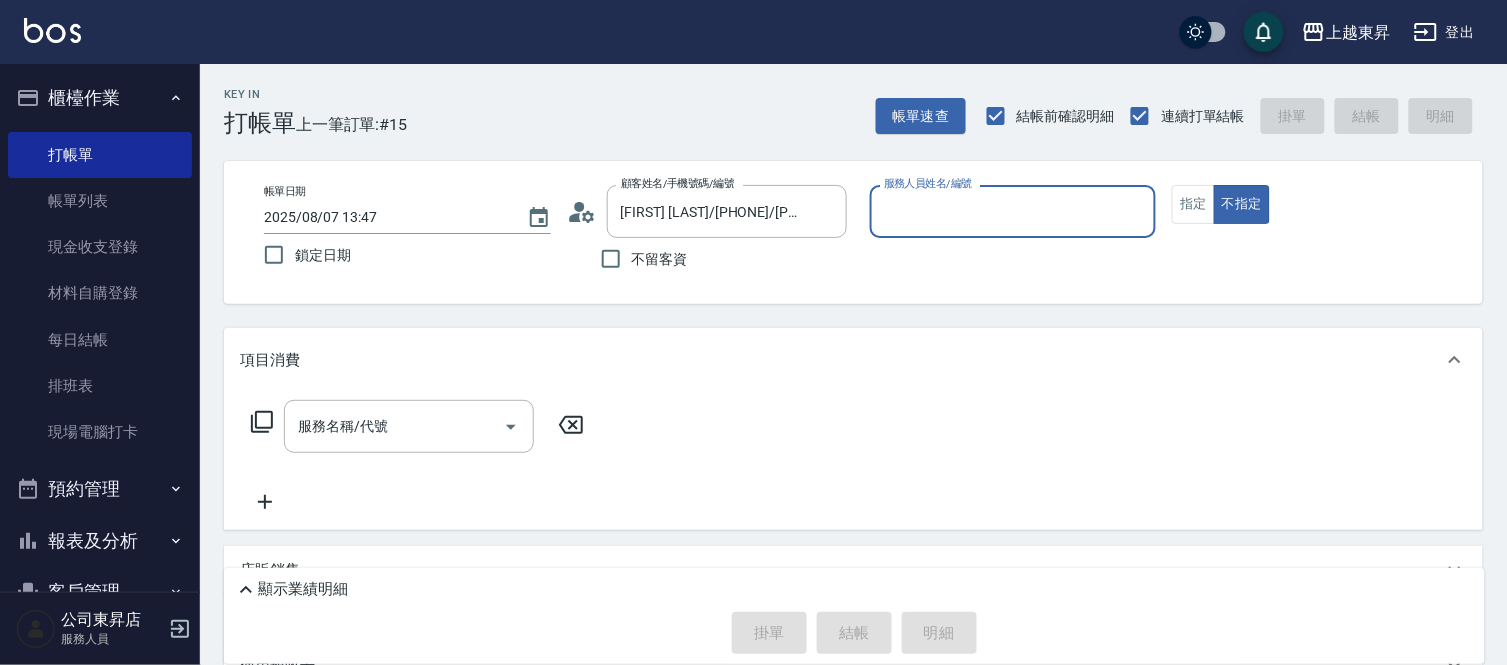 type on "江世玉-08" 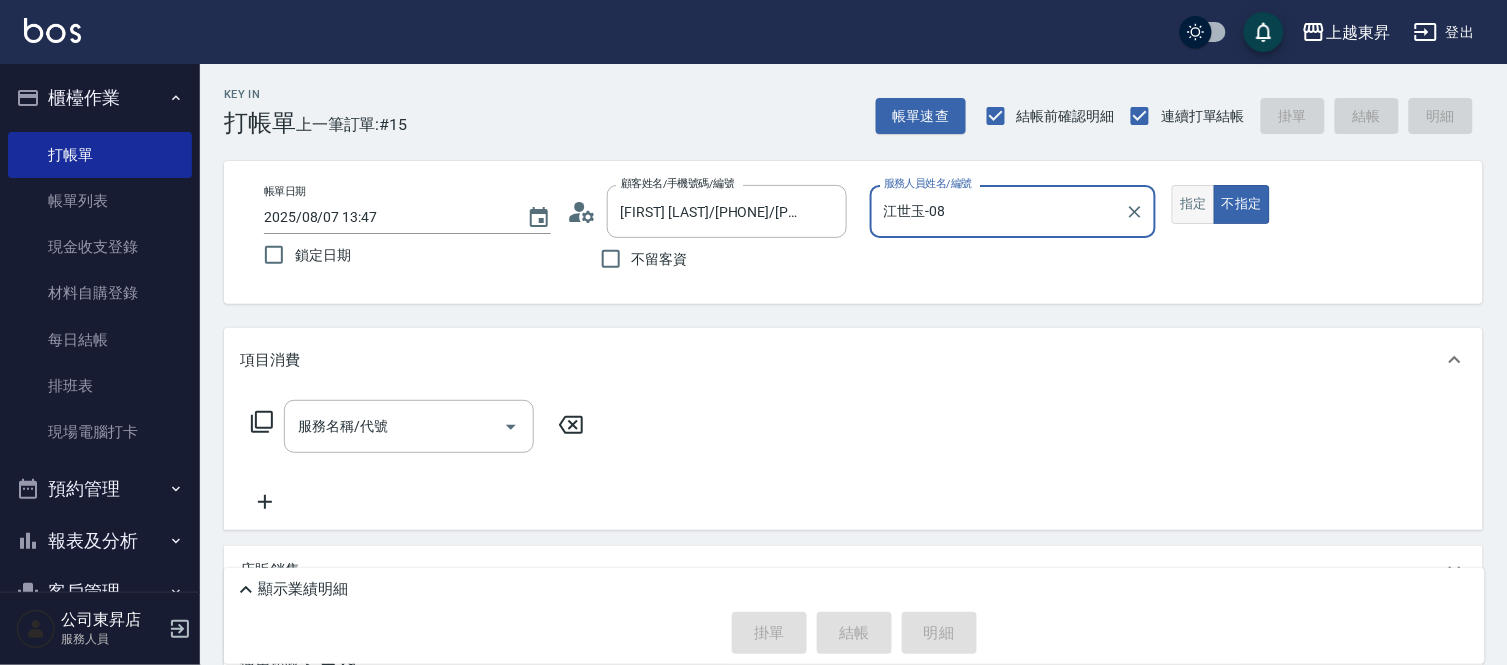 click on "指定" at bounding box center (1193, 204) 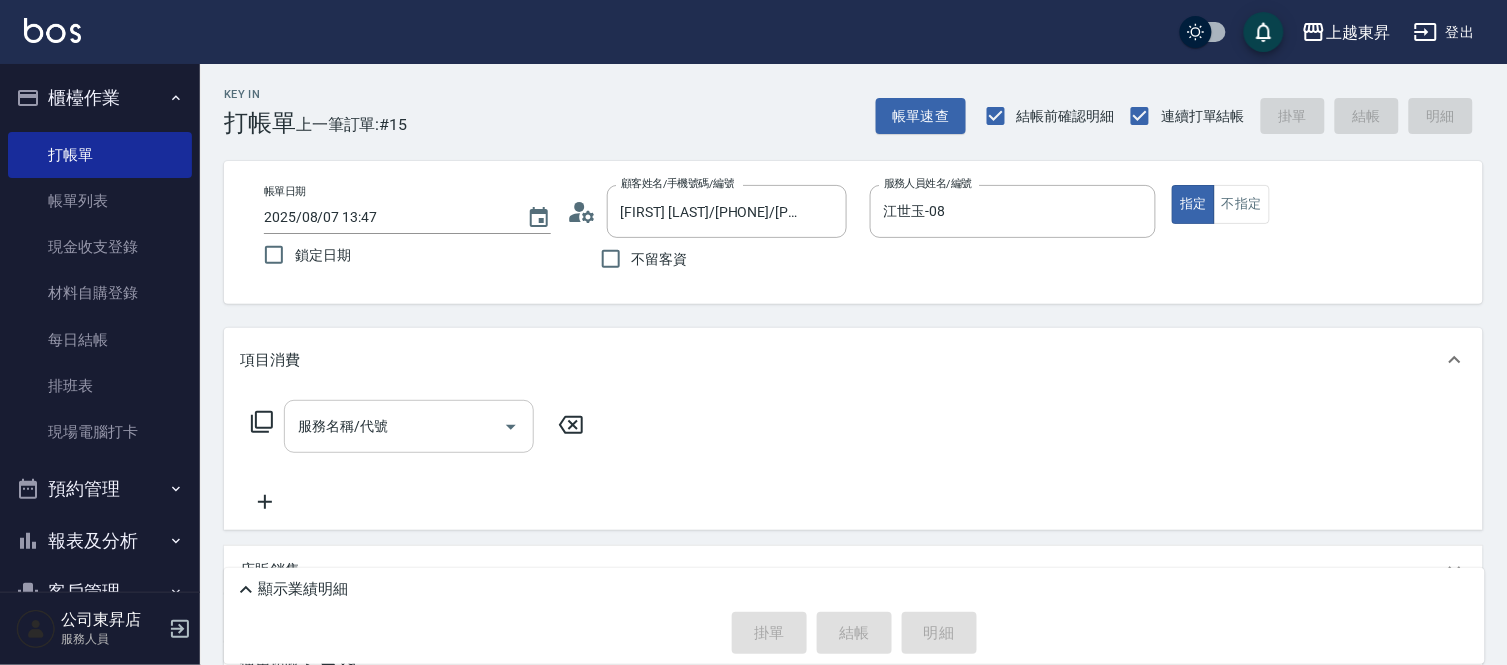 click on "服務名稱/代號" at bounding box center [394, 426] 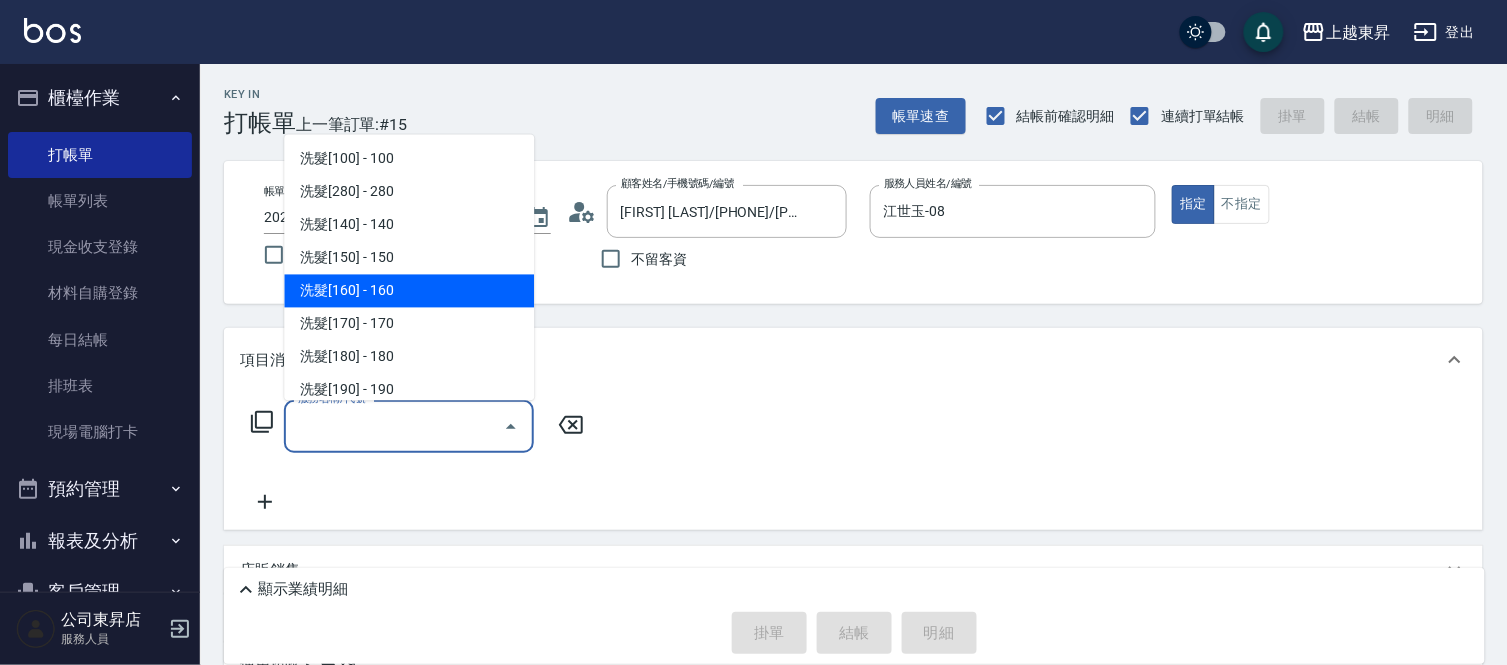 scroll, scrollTop: 333, scrollLeft: 0, axis: vertical 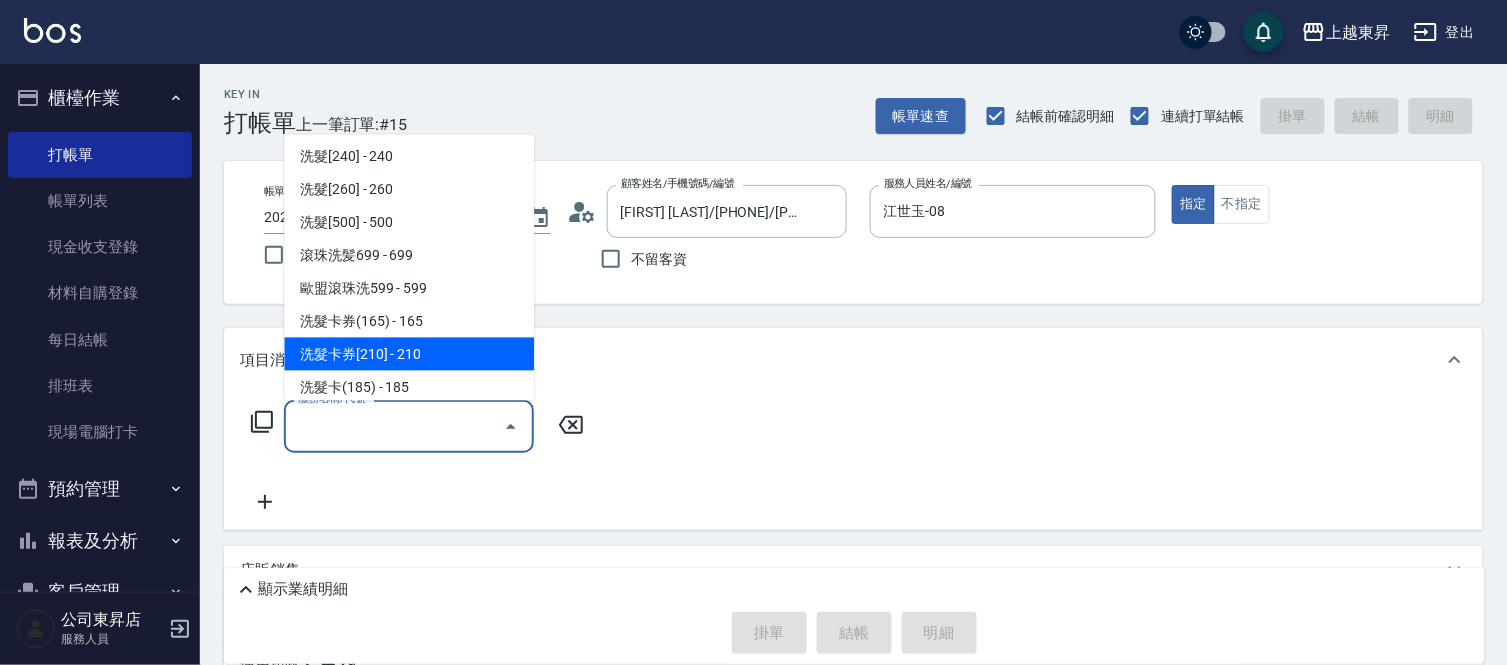click on "洗髮卡券[210] - 210" at bounding box center (409, 354) 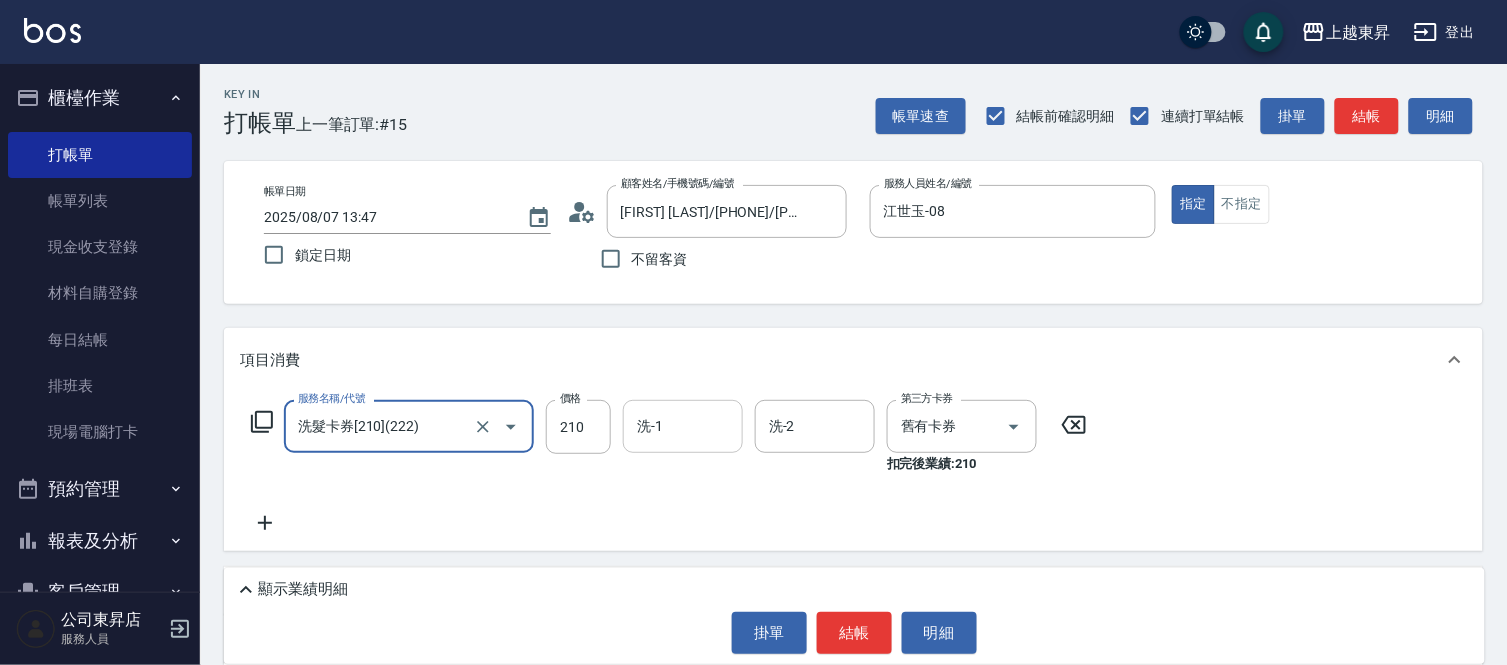 click on "洗-1" at bounding box center (683, 426) 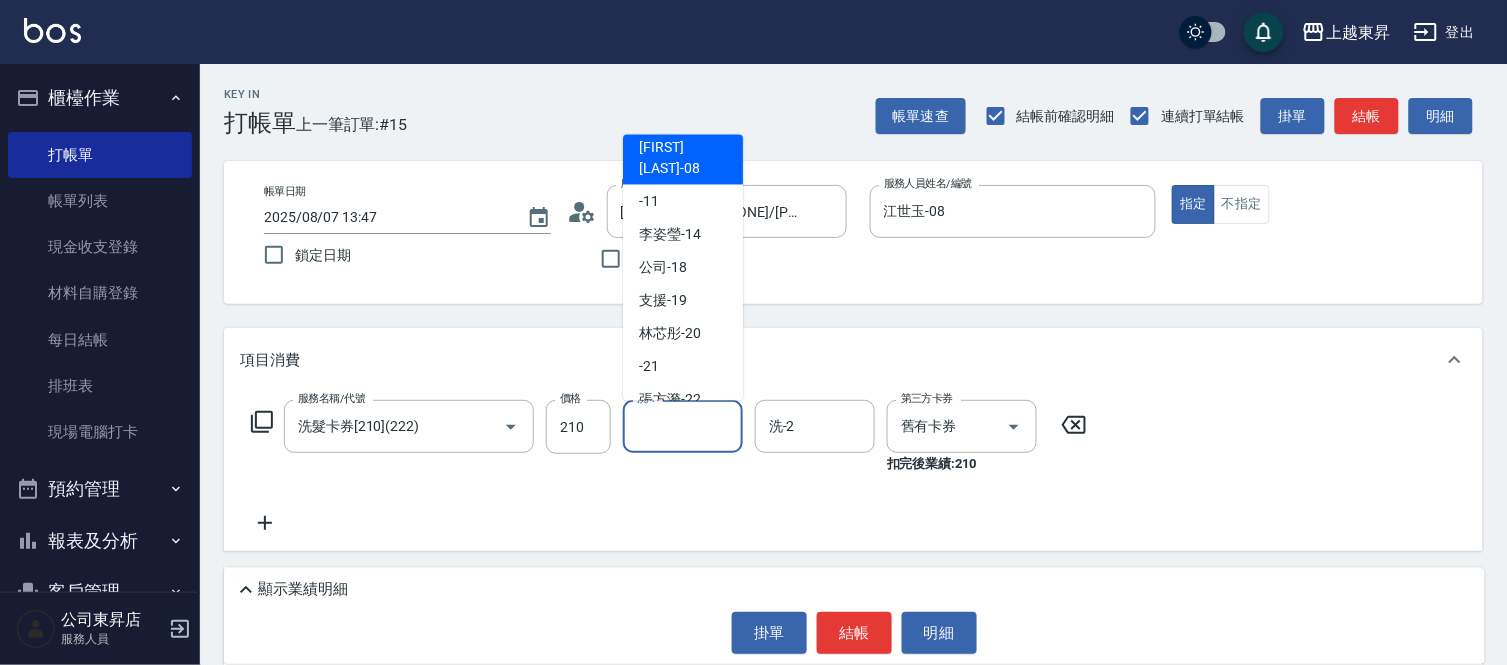 scroll, scrollTop: 310, scrollLeft: 0, axis: vertical 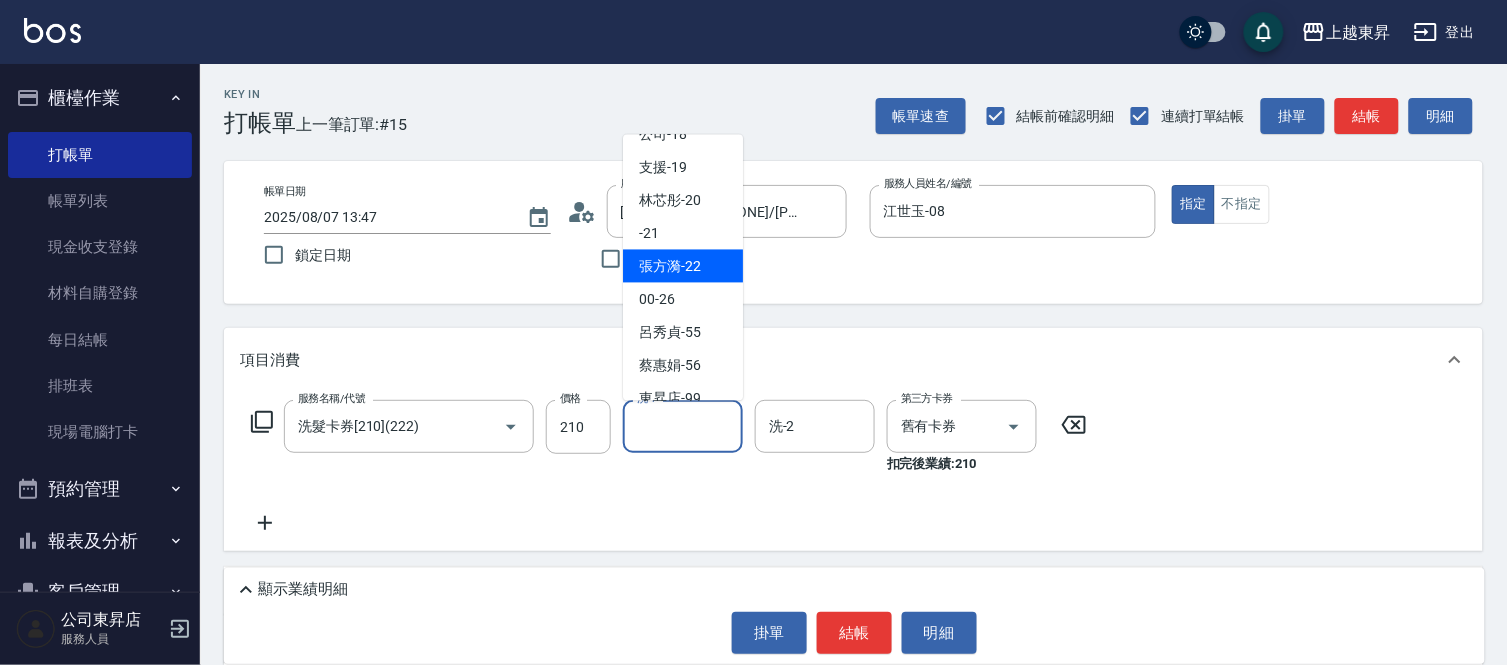click on "[FIRST] [LAST] -[NUMBER]" at bounding box center (670, 266) 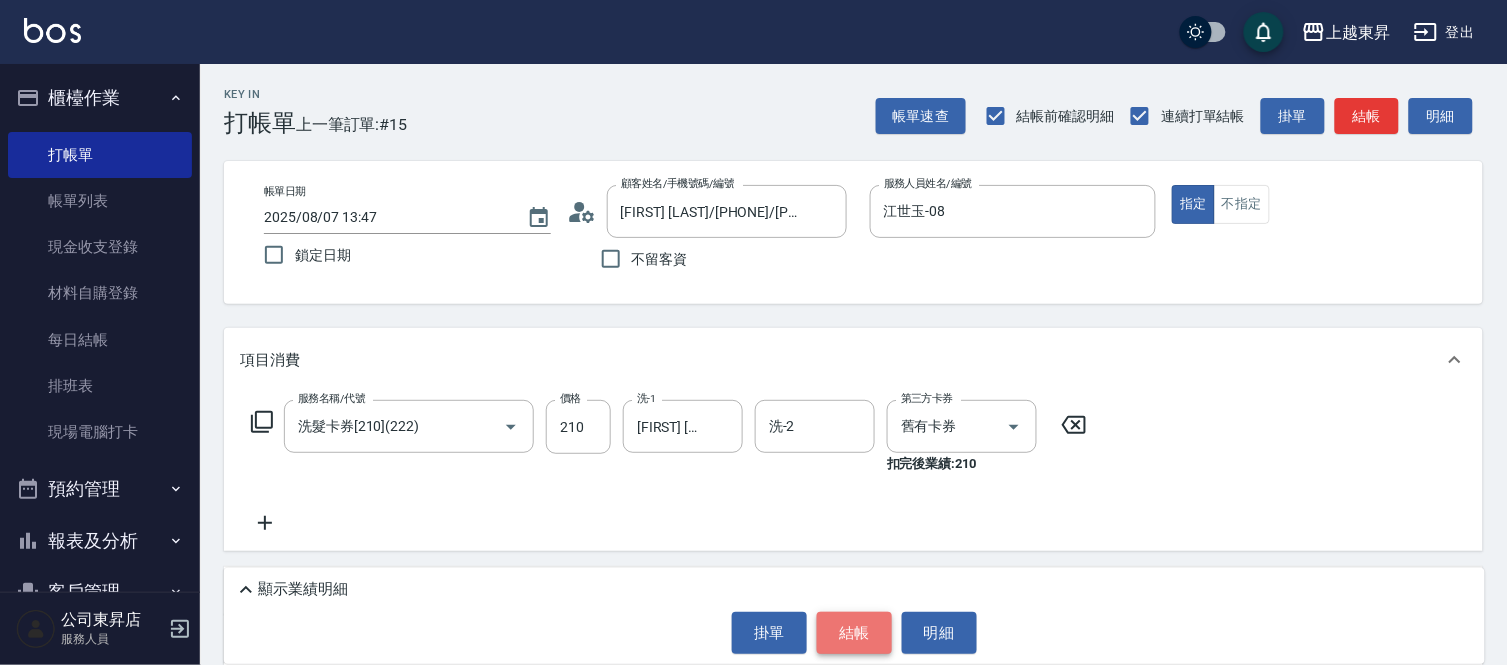 click on "結帳" at bounding box center (854, 633) 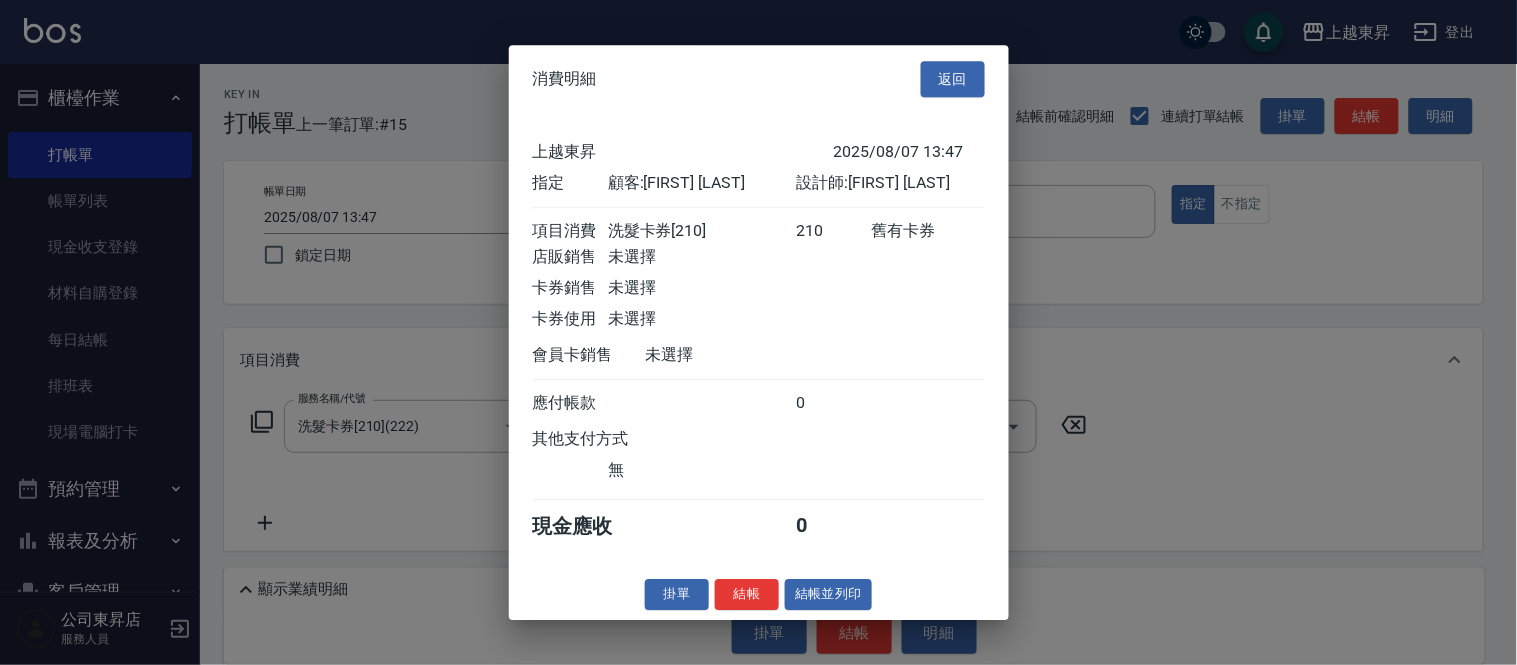 click on "結帳並列印" at bounding box center (828, 594) 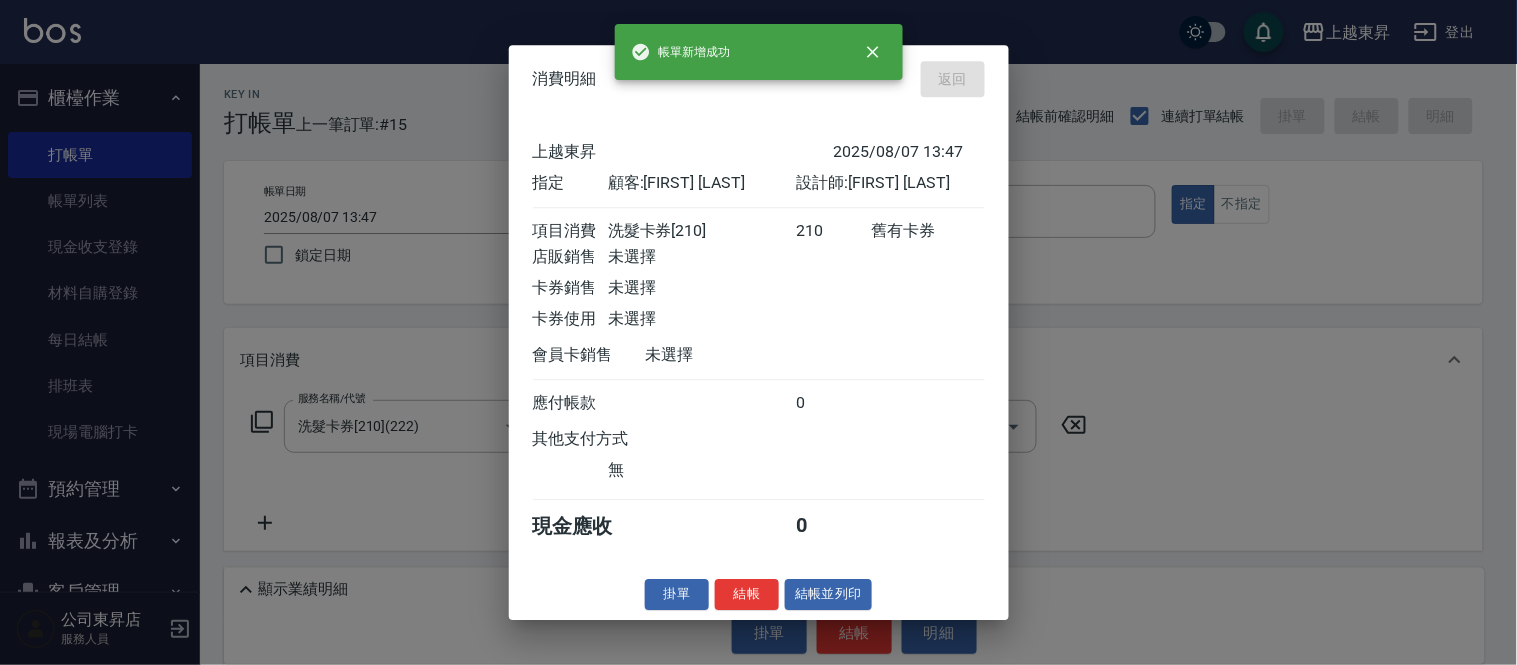 type on "2025/08/07 13:48" 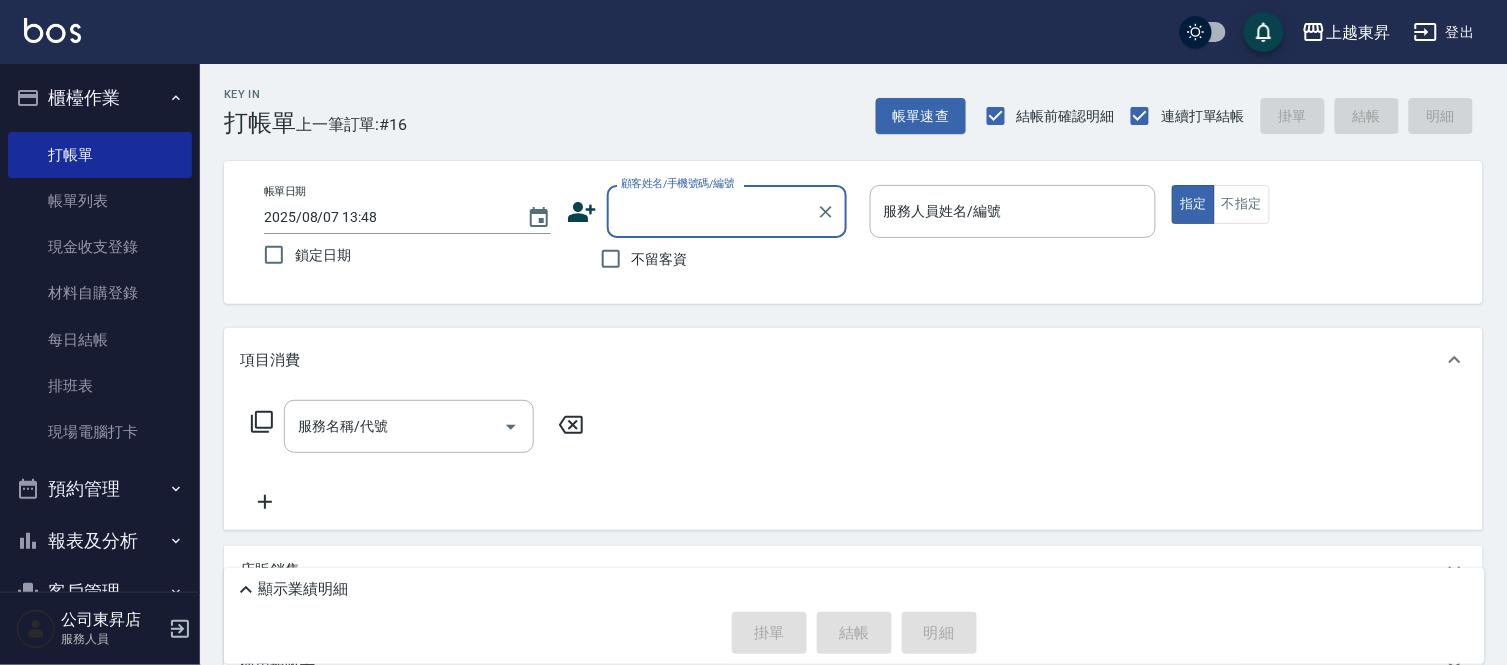 drag, startPoint x: 660, startPoint y: 195, endPoint x: 657, endPoint y: 210, distance: 15.297058 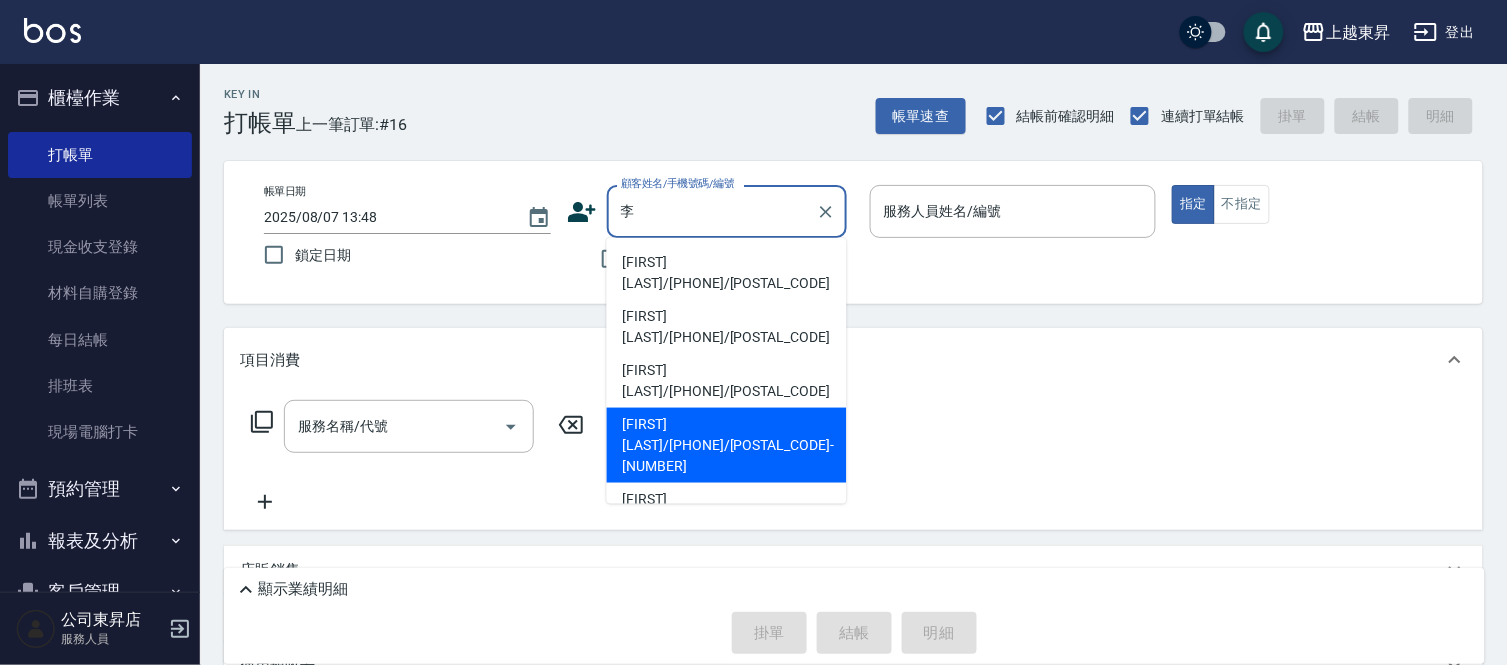 click on "[FIRST] [LAST]/[PHONE]/[POSTAL_CODE]-[NUMBER]" at bounding box center (727, 445) 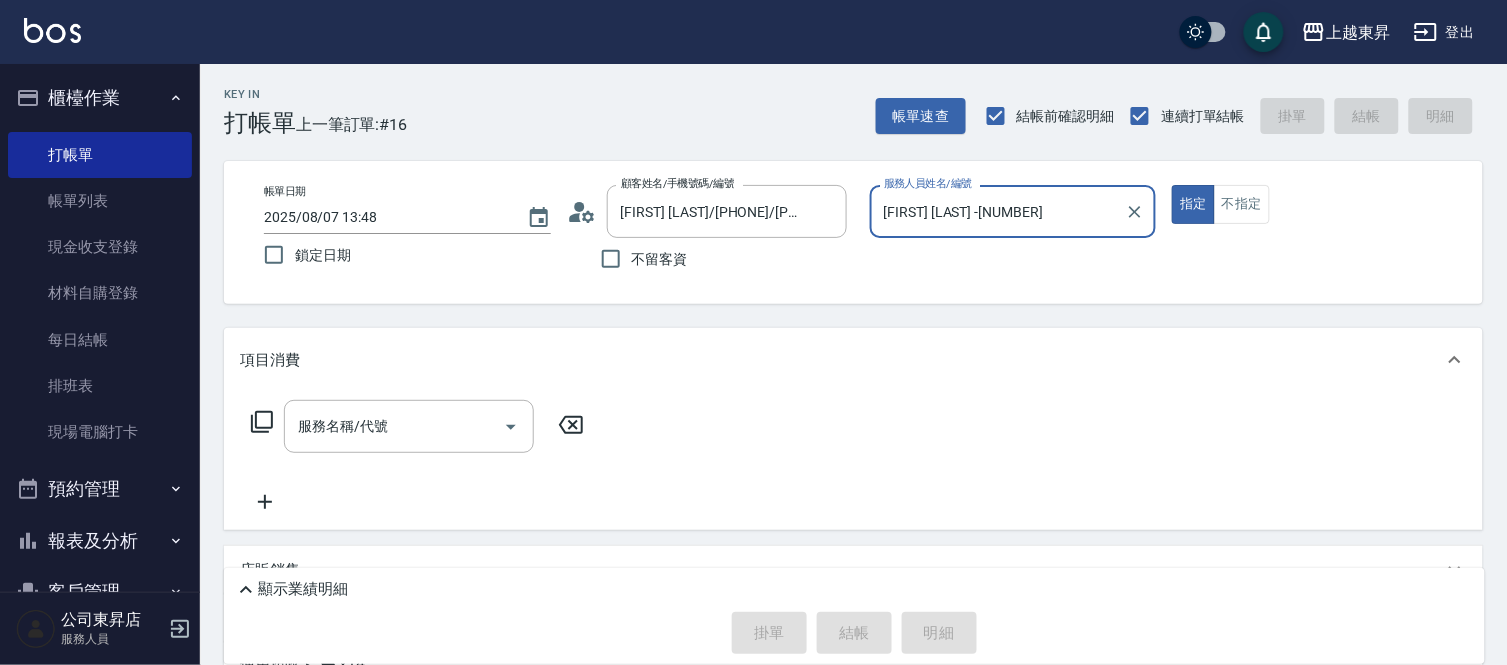 click on "[FIRST] [LAST] -[NUMBER]" at bounding box center [998, 211] 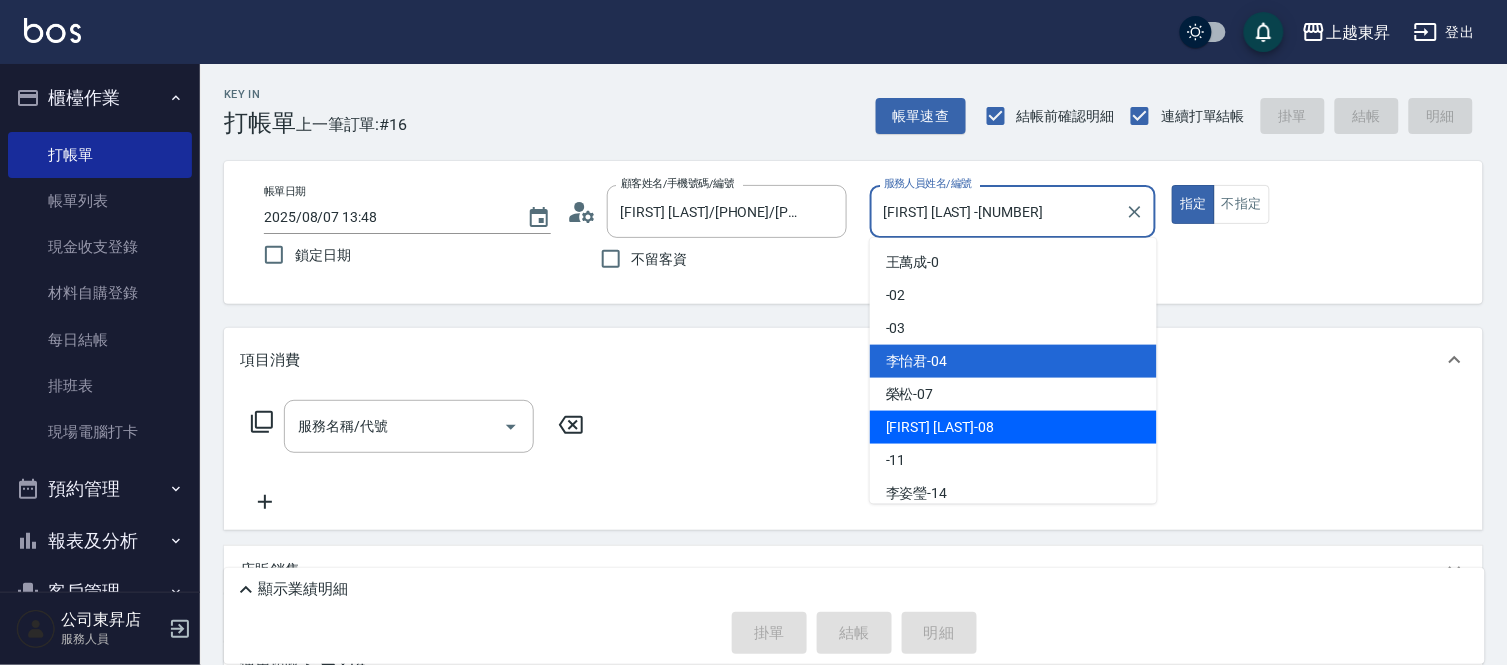 click on "江世玉 -08" at bounding box center (1013, 427) 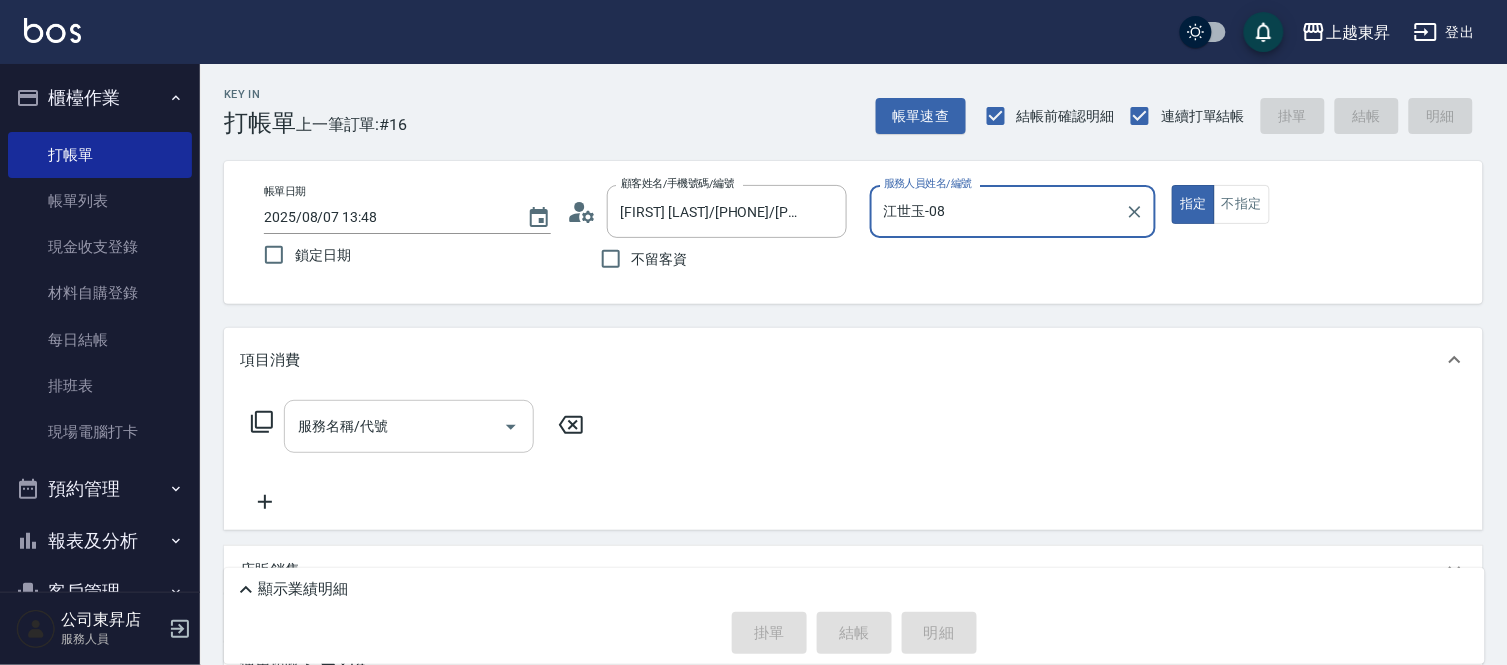 click on "服務名稱/代號 服務名稱/代號" at bounding box center [409, 426] 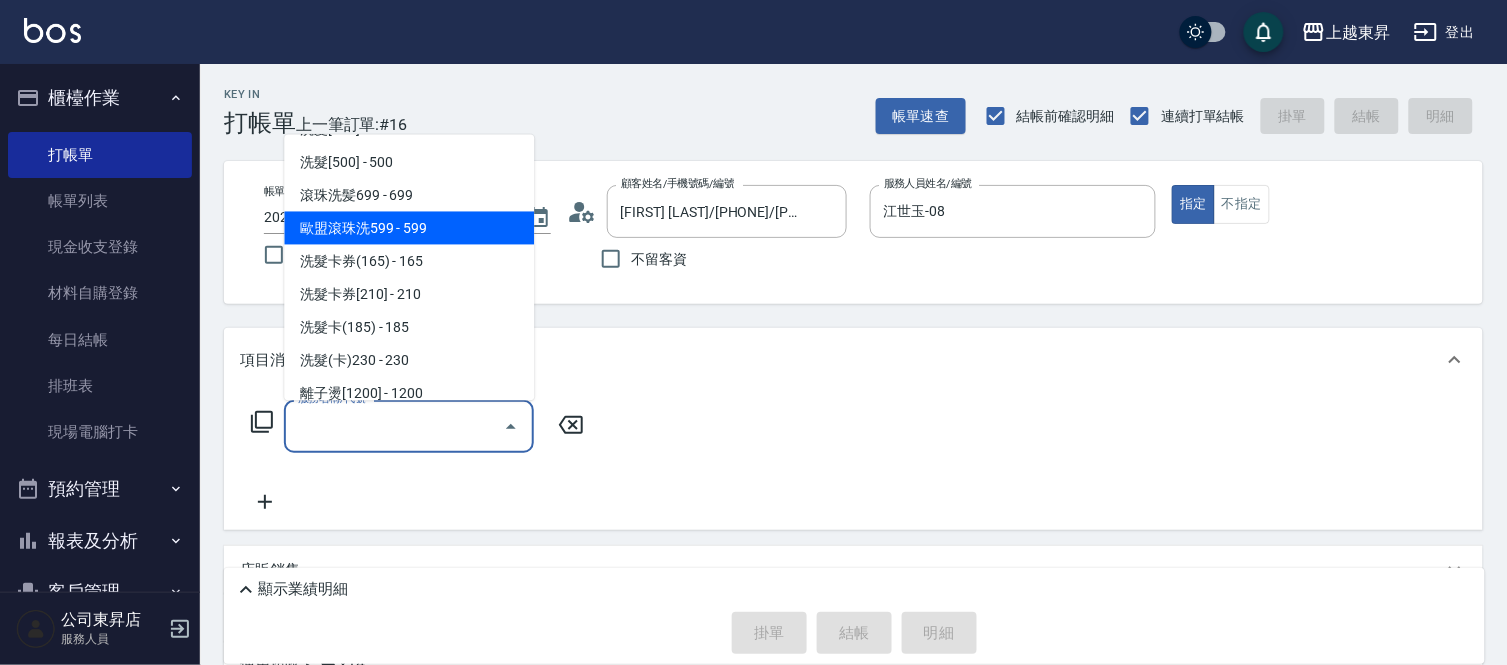 scroll, scrollTop: 555, scrollLeft: 0, axis: vertical 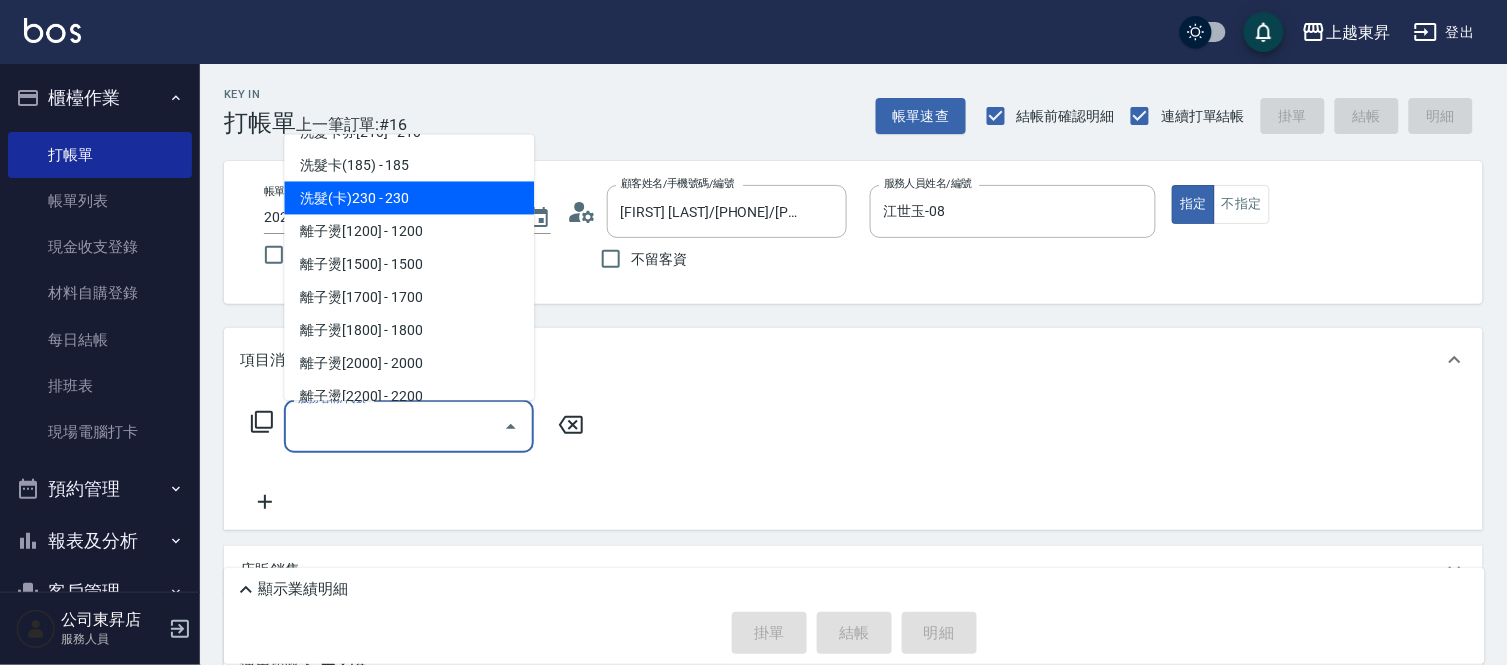 click on "洗髮(卡)230 - 230" at bounding box center (409, 198) 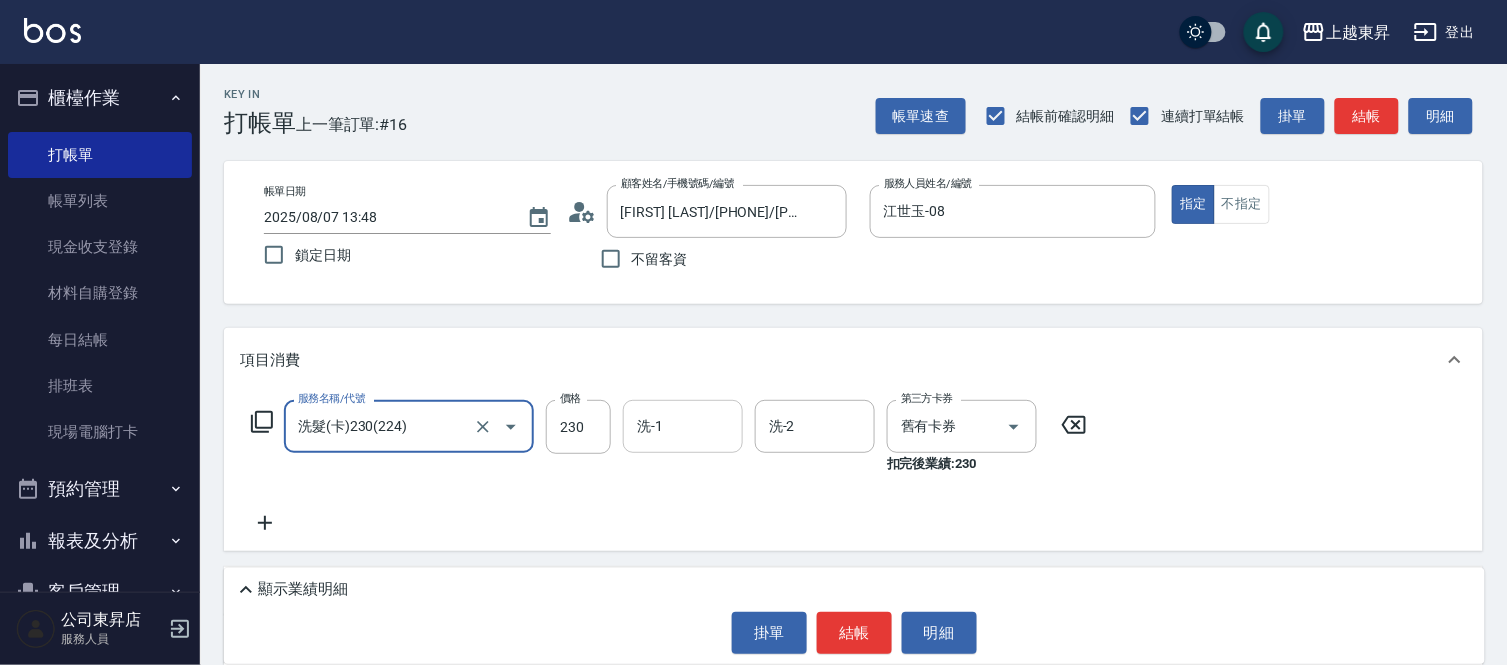 click on "洗-1" at bounding box center [683, 426] 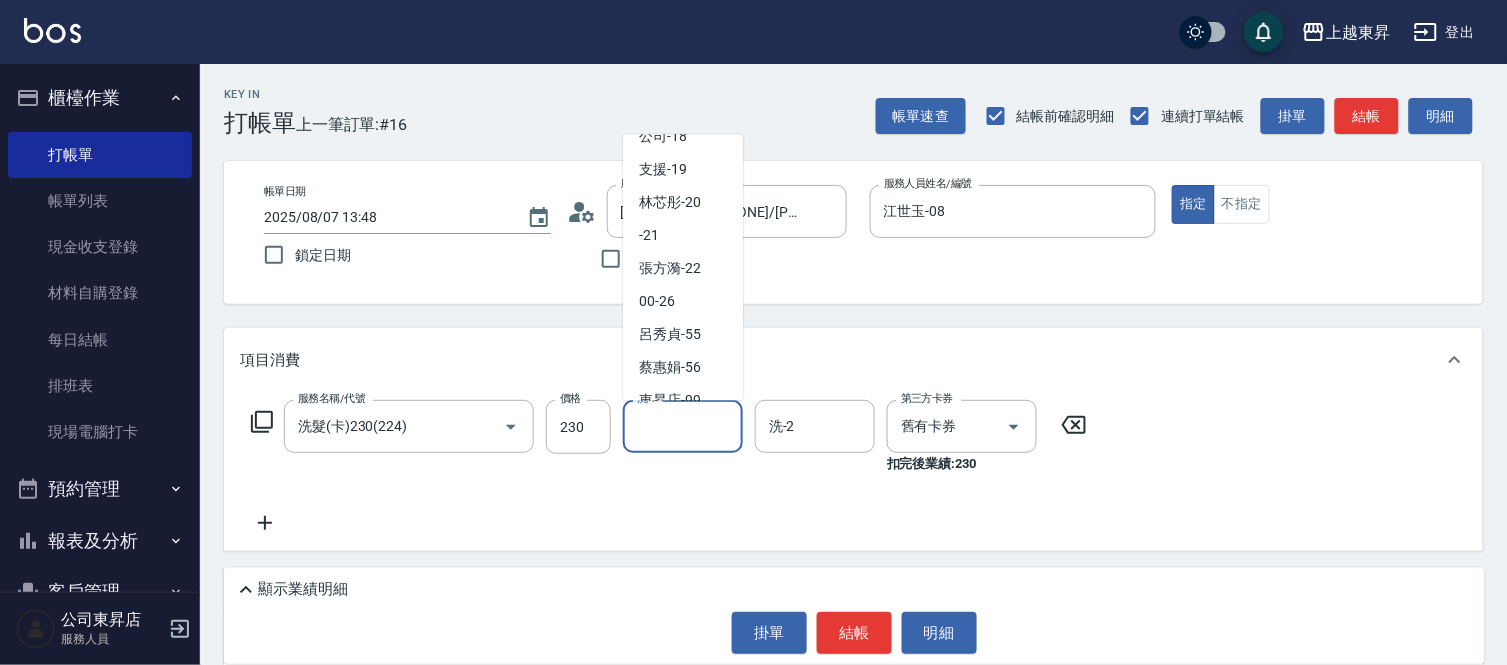 scroll, scrollTop: 310, scrollLeft: 0, axis: vertical 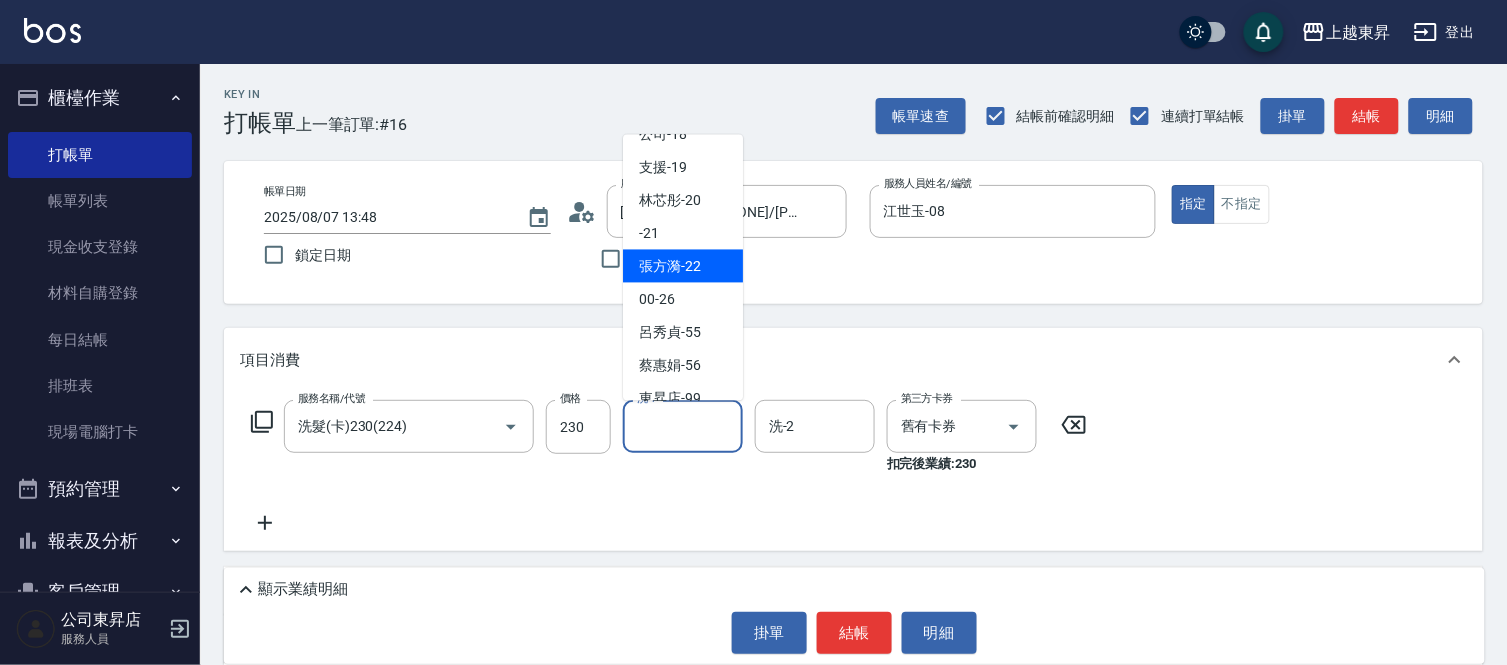 click on "[FIRST] [LAST] -[NUMBER]" at bounding box center (683, 266) 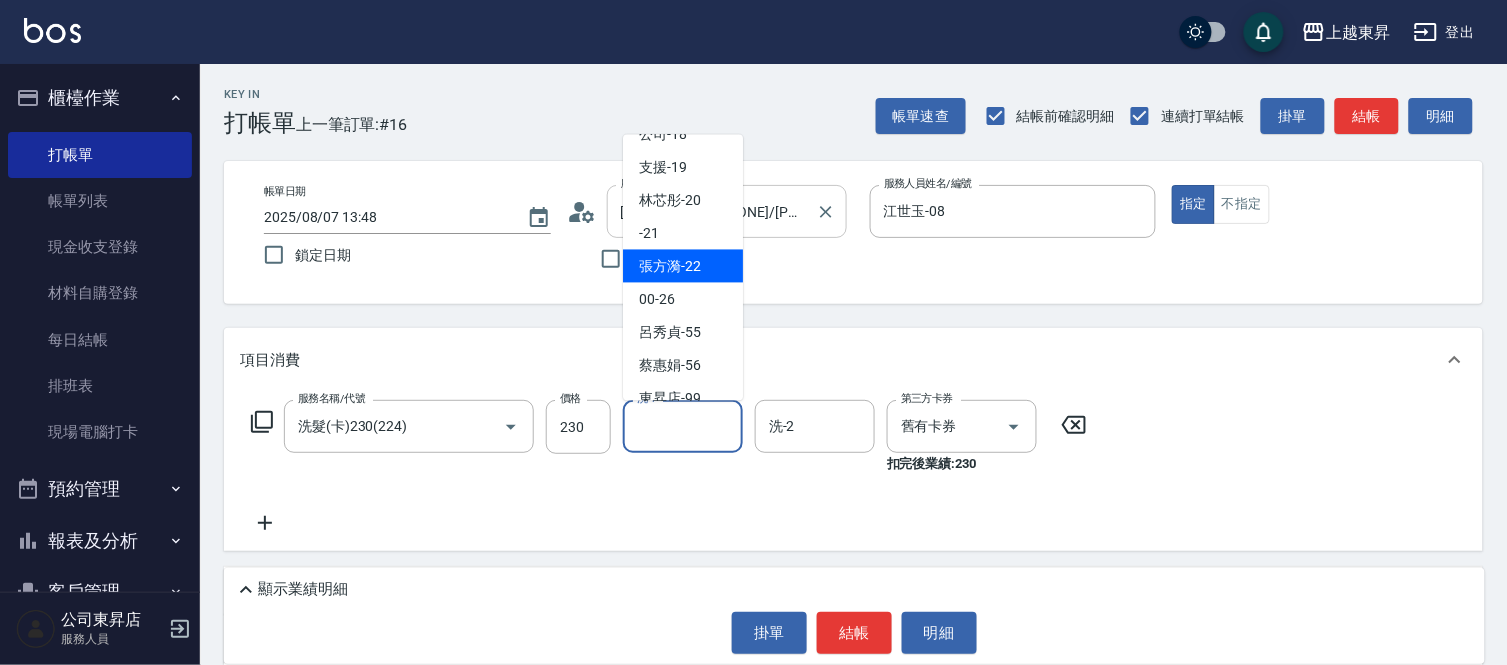type on "[FIRST] [LAST] -[NUMBER]" 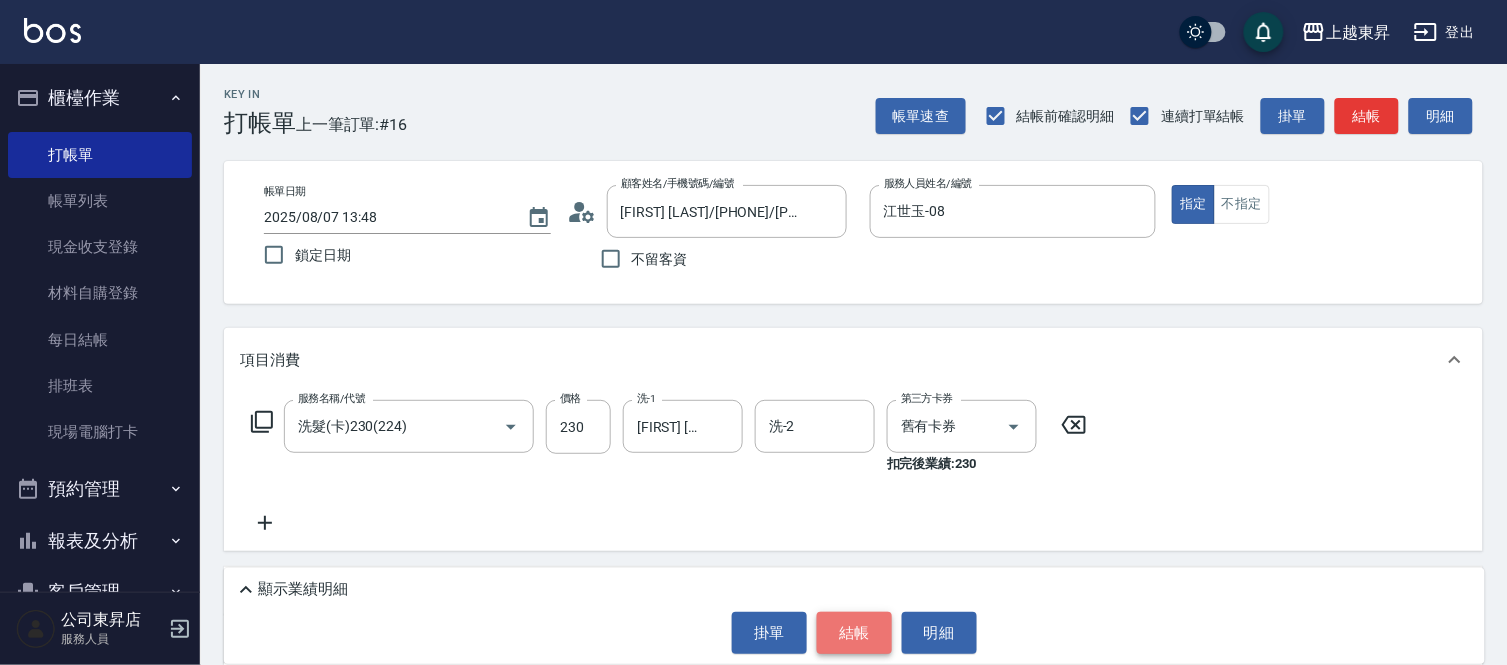 click on "結帳" at bounding box center [854, 633] 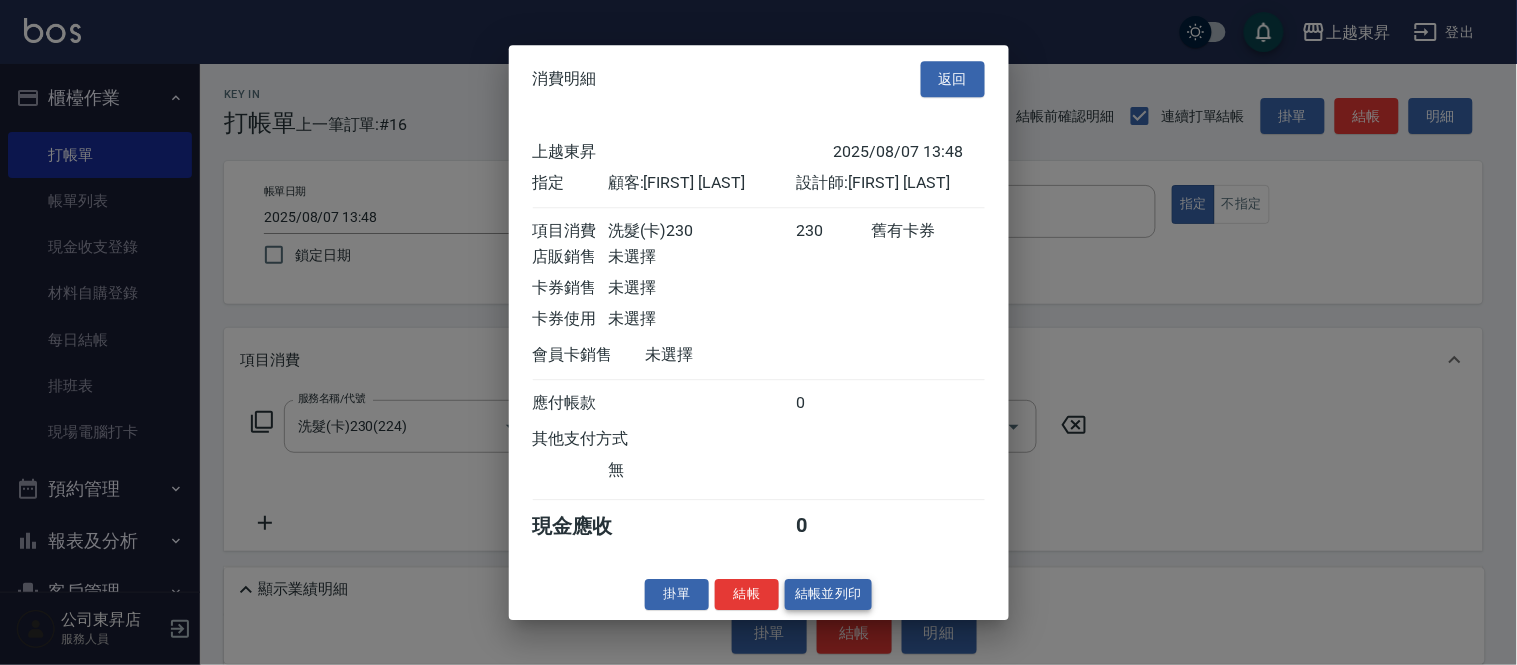 click on "結帳並列印" at bounding box center [828, 594] 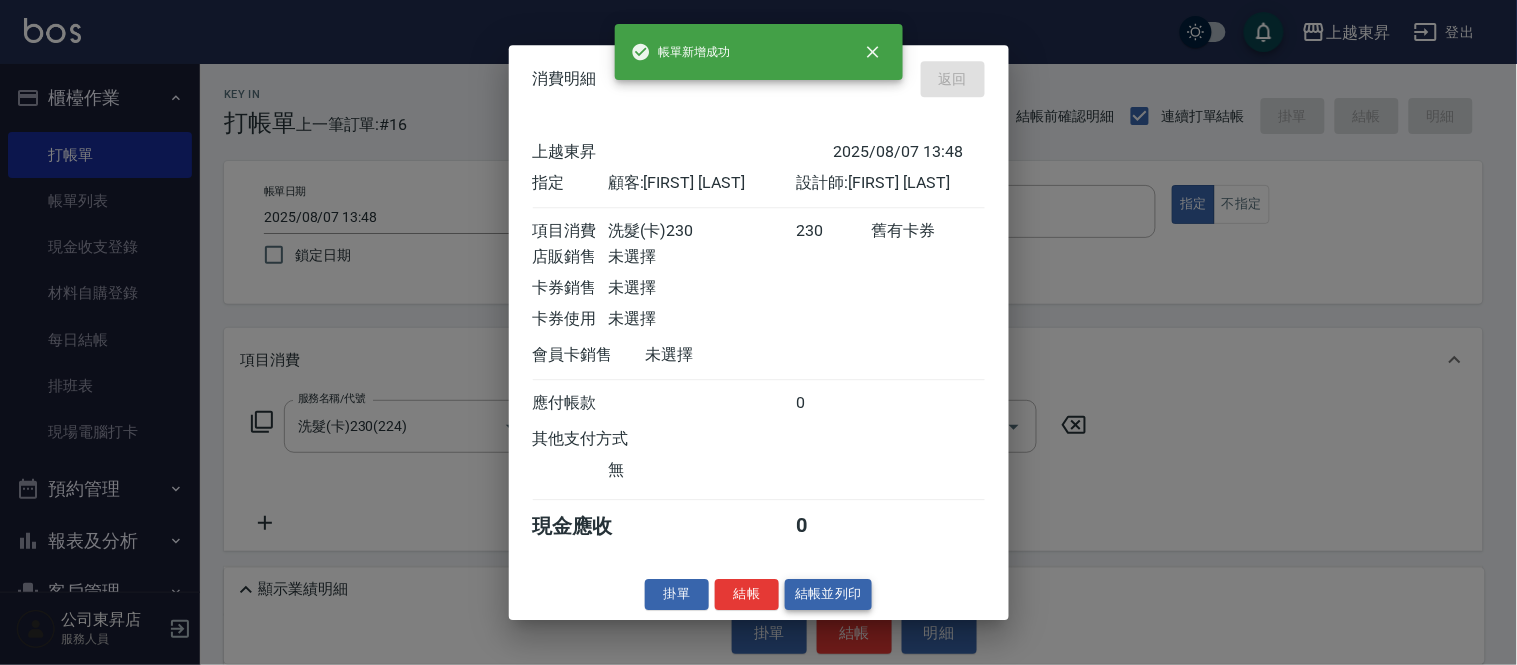 type 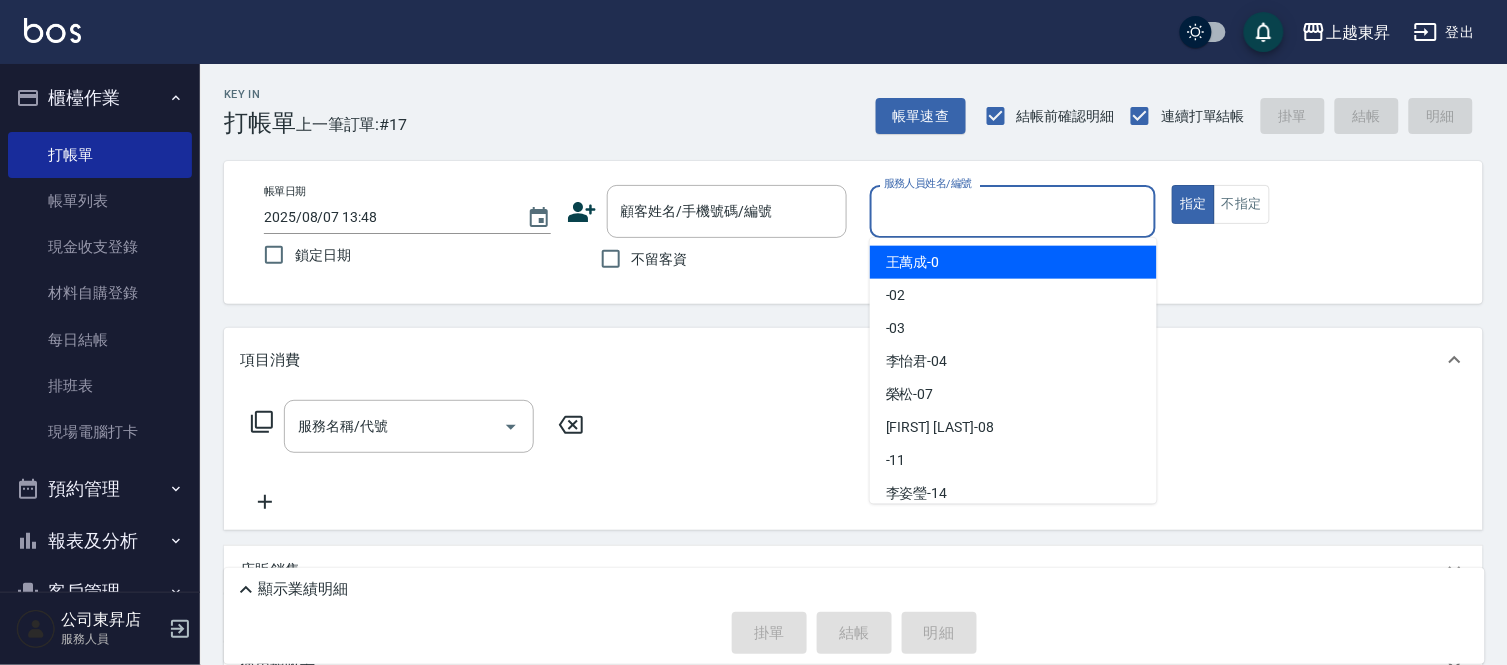 click on "服務人員姓名/編號" at bounding box center [1013, 211] 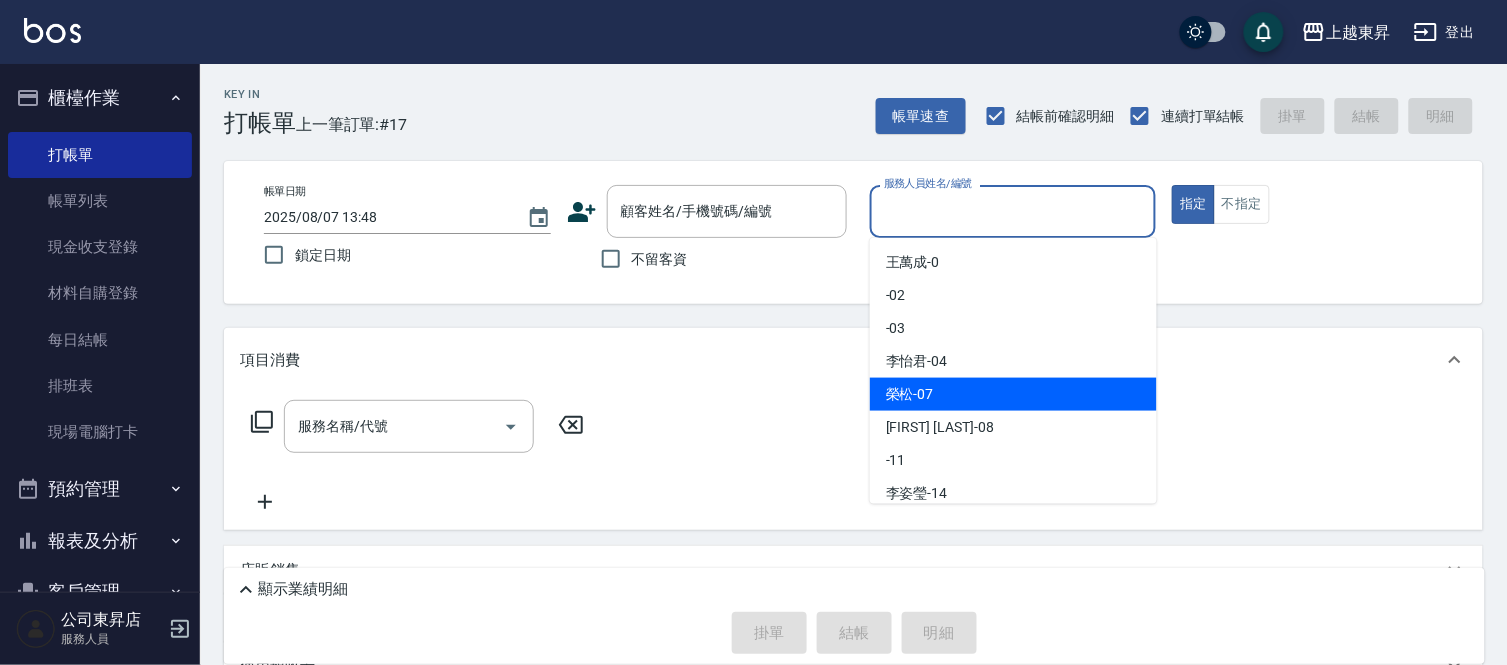 click on "榮松 -07" at bounding box center [1013, 394] 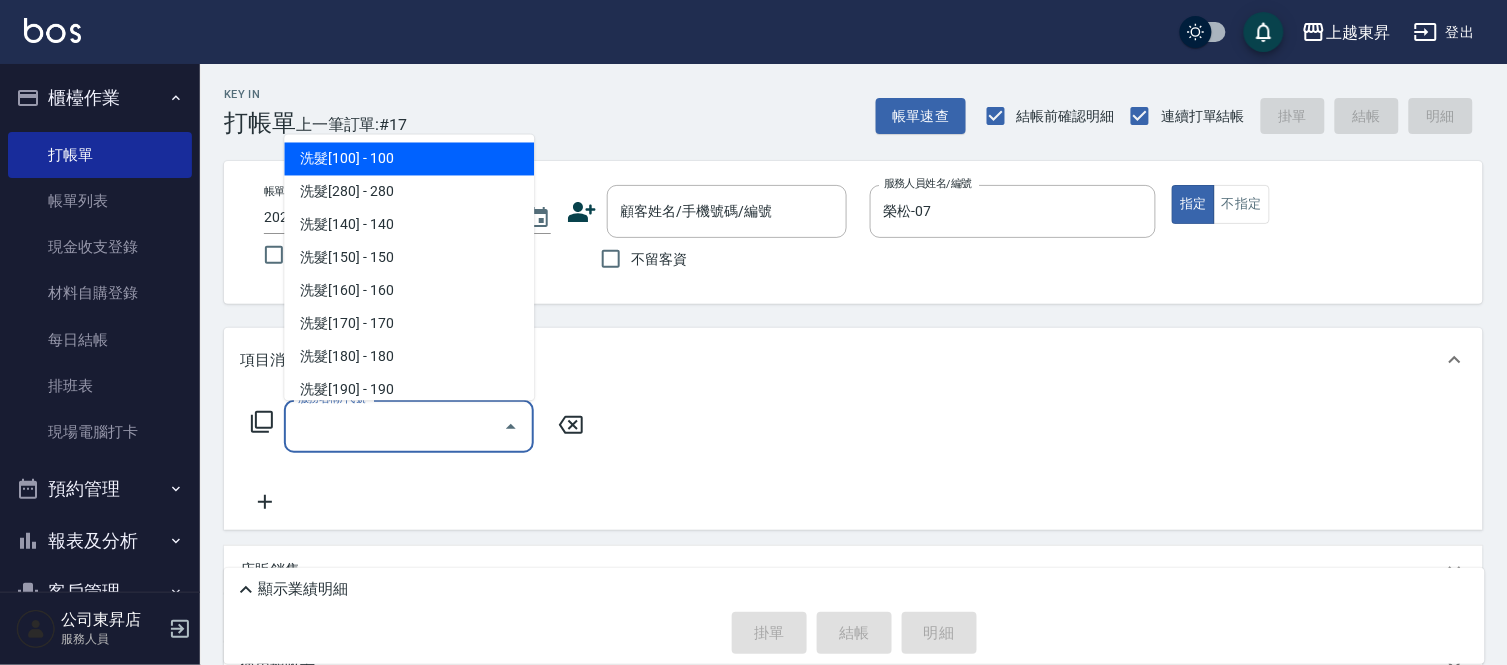 click on "服務名稱/代號" at bounding box center [394, 426] 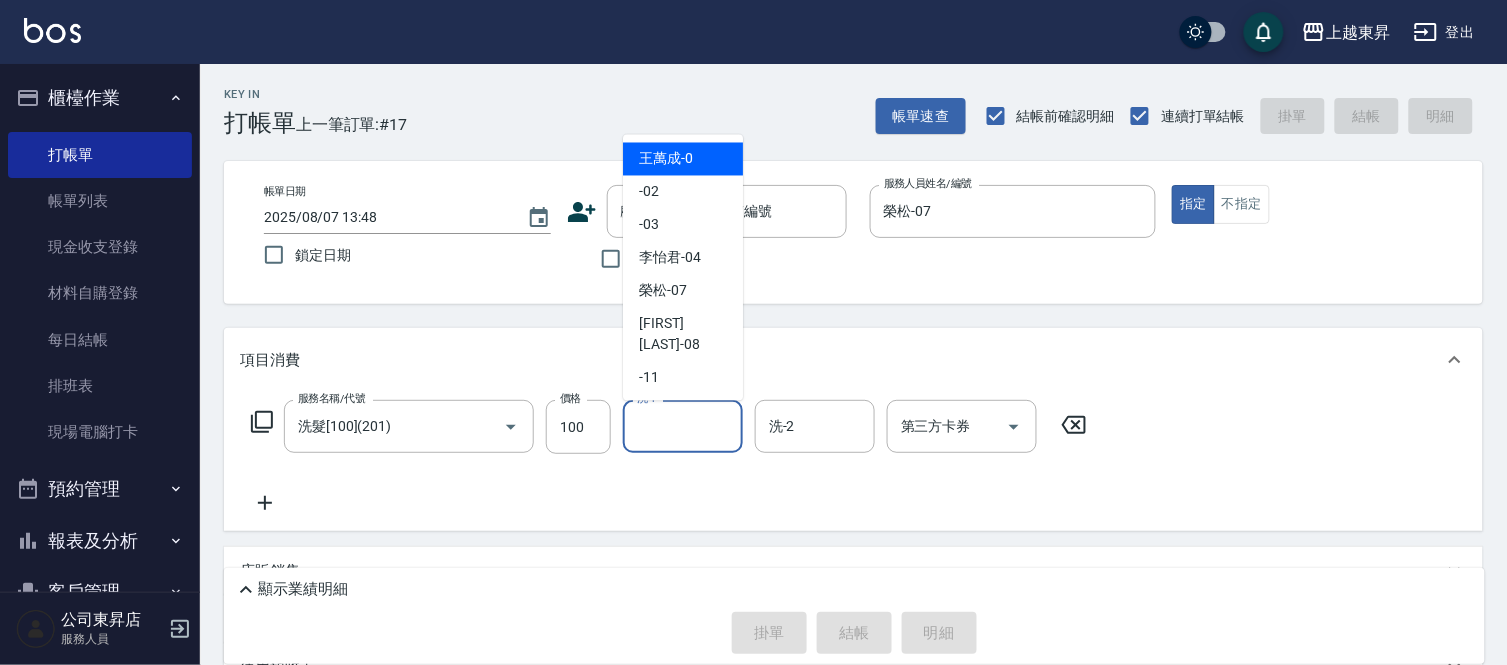 click on "洗-1" at bounding box center [683, 426] 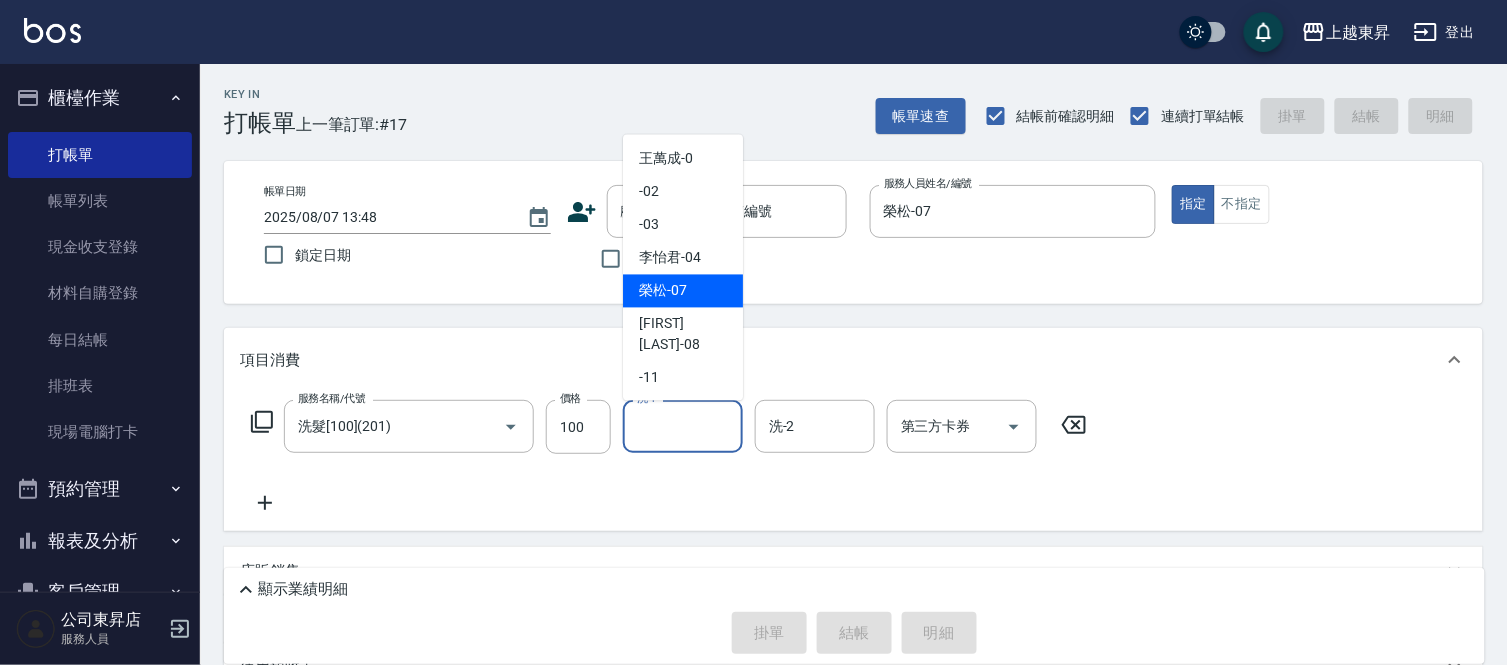 click on "榮松 -07" at bounding box center (663, 291) 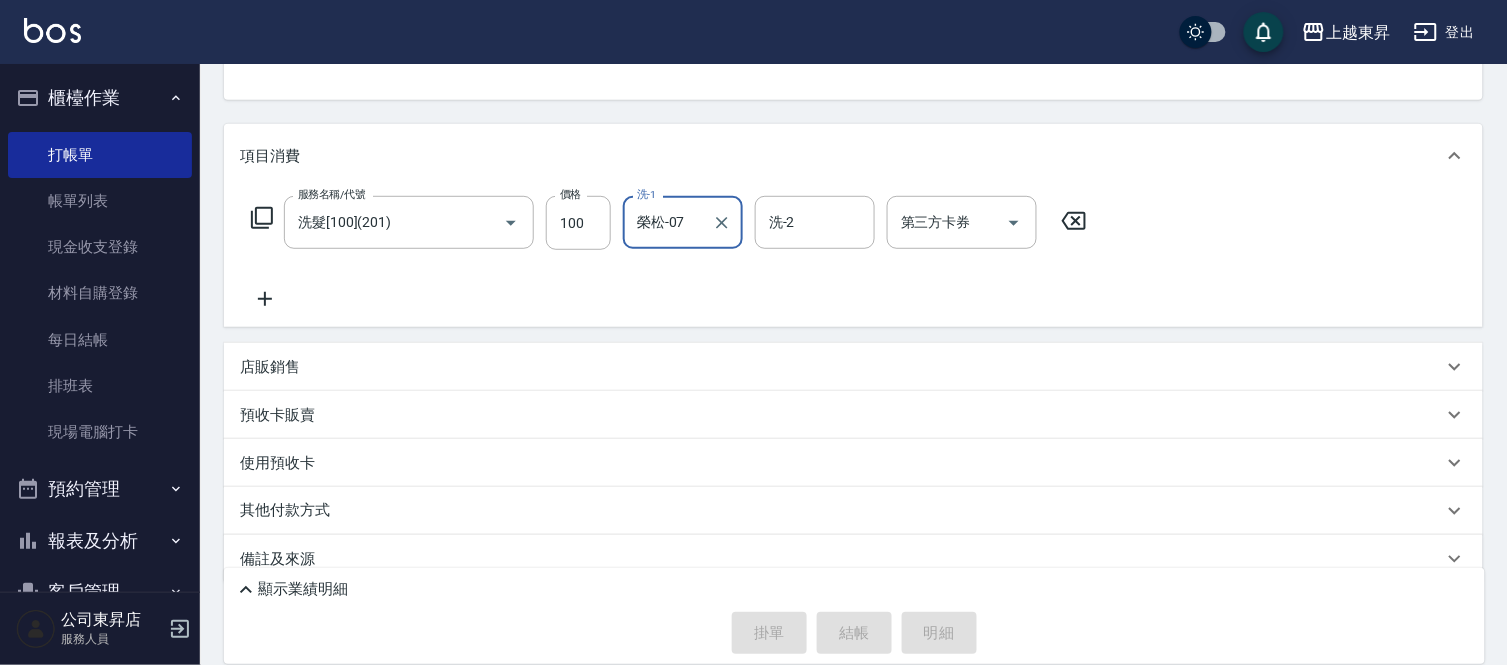 scroll, scrollTop: 222, scrollLeft: 0, axis: vertical 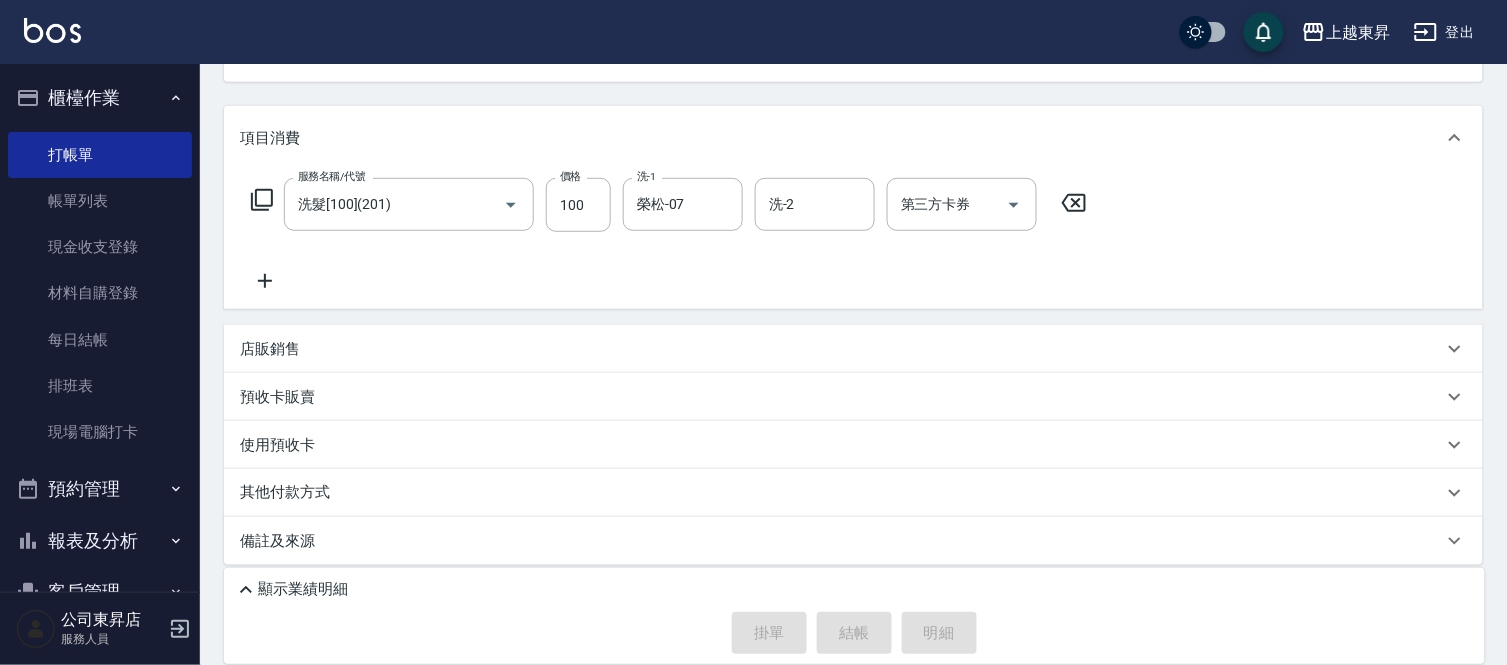 click 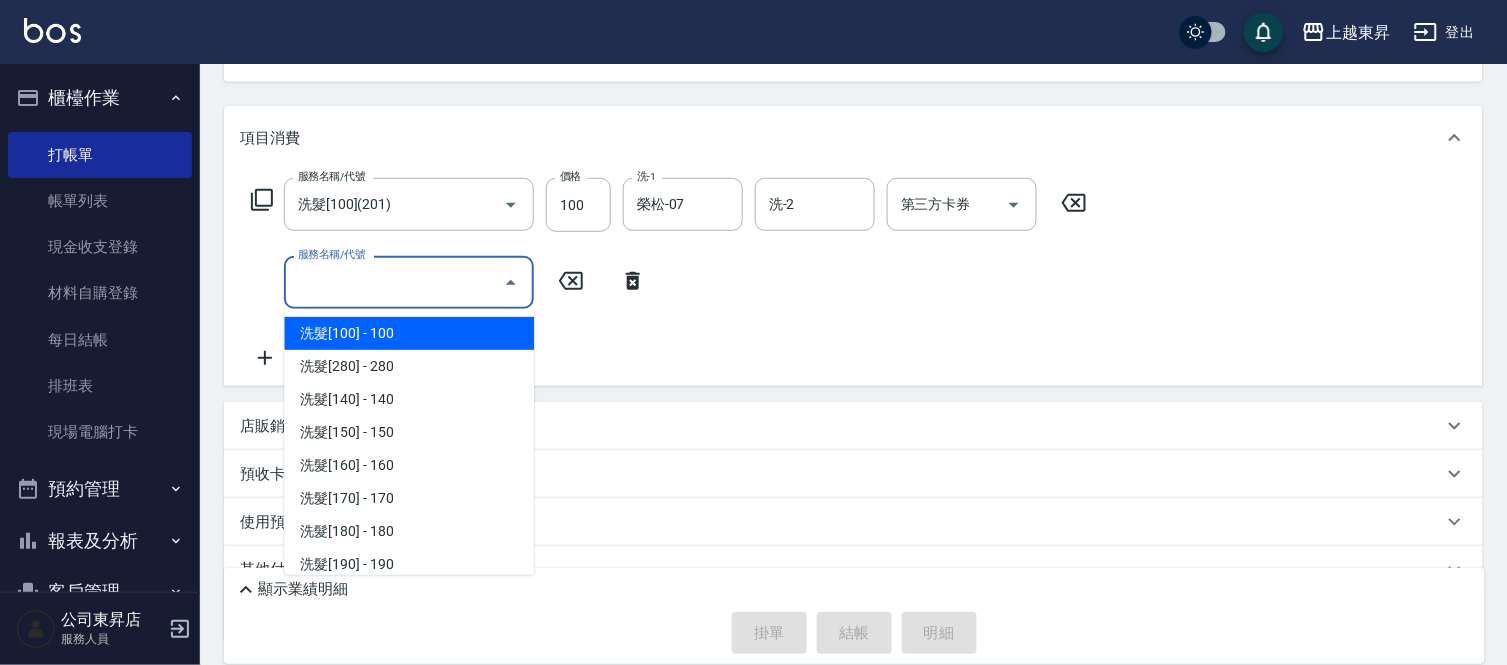 click on "服務名稱/代號" at bounding box center (394, 282) 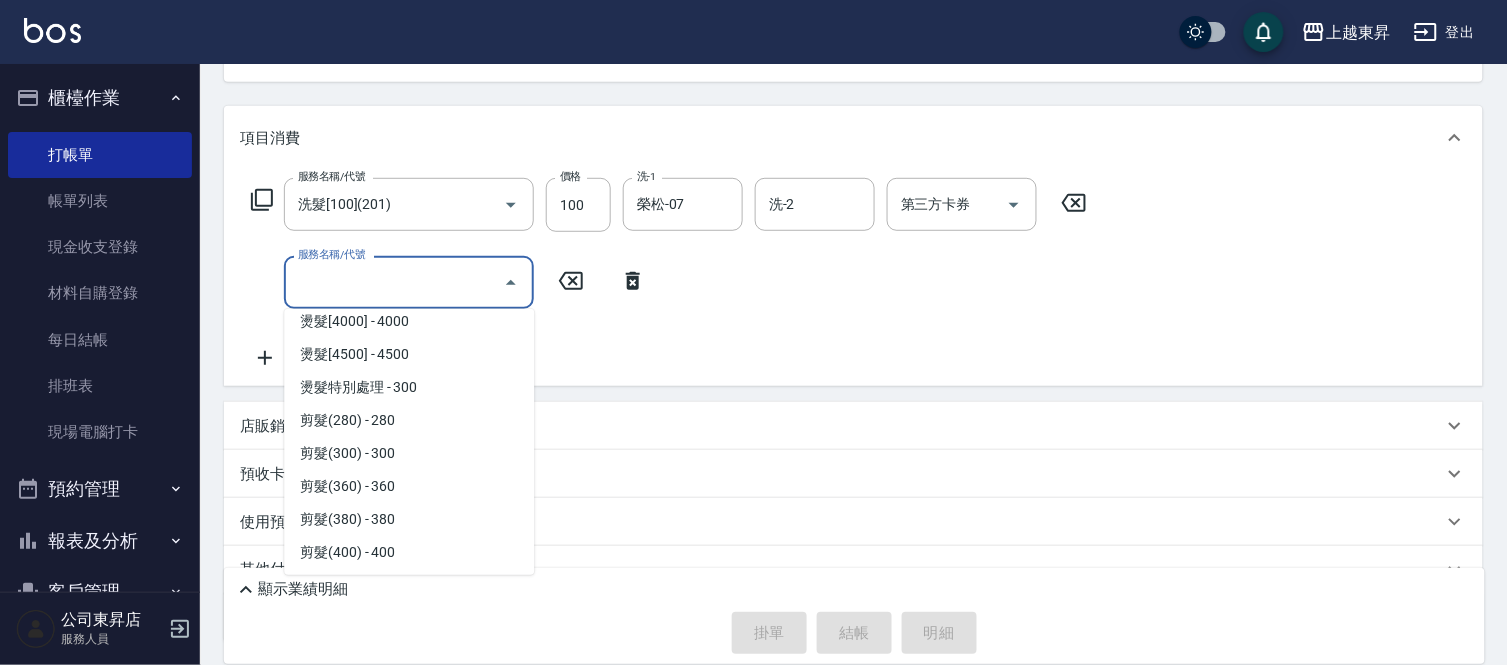 scroll, scrollTop: 1333, scrollLeft: 0, axis: vertical 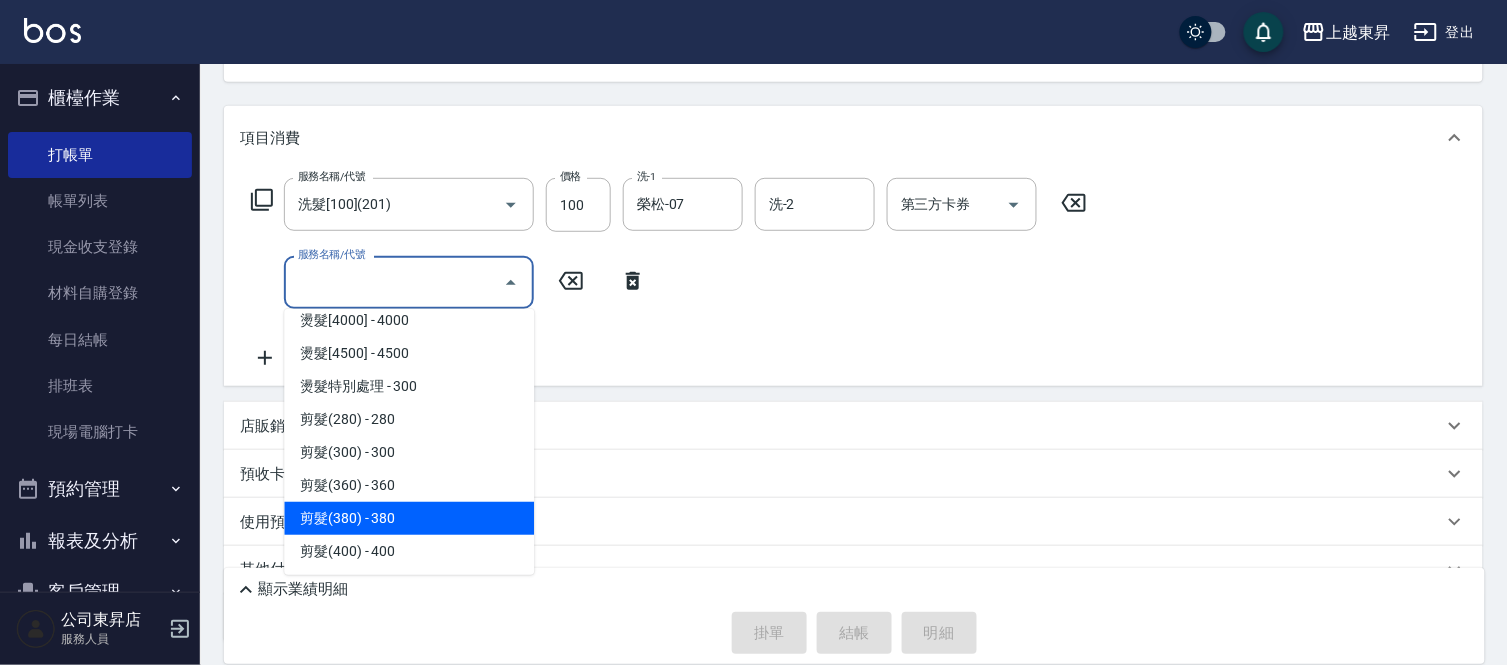 click on "剪髮(380) - 380" at bounding box center [409, 518] 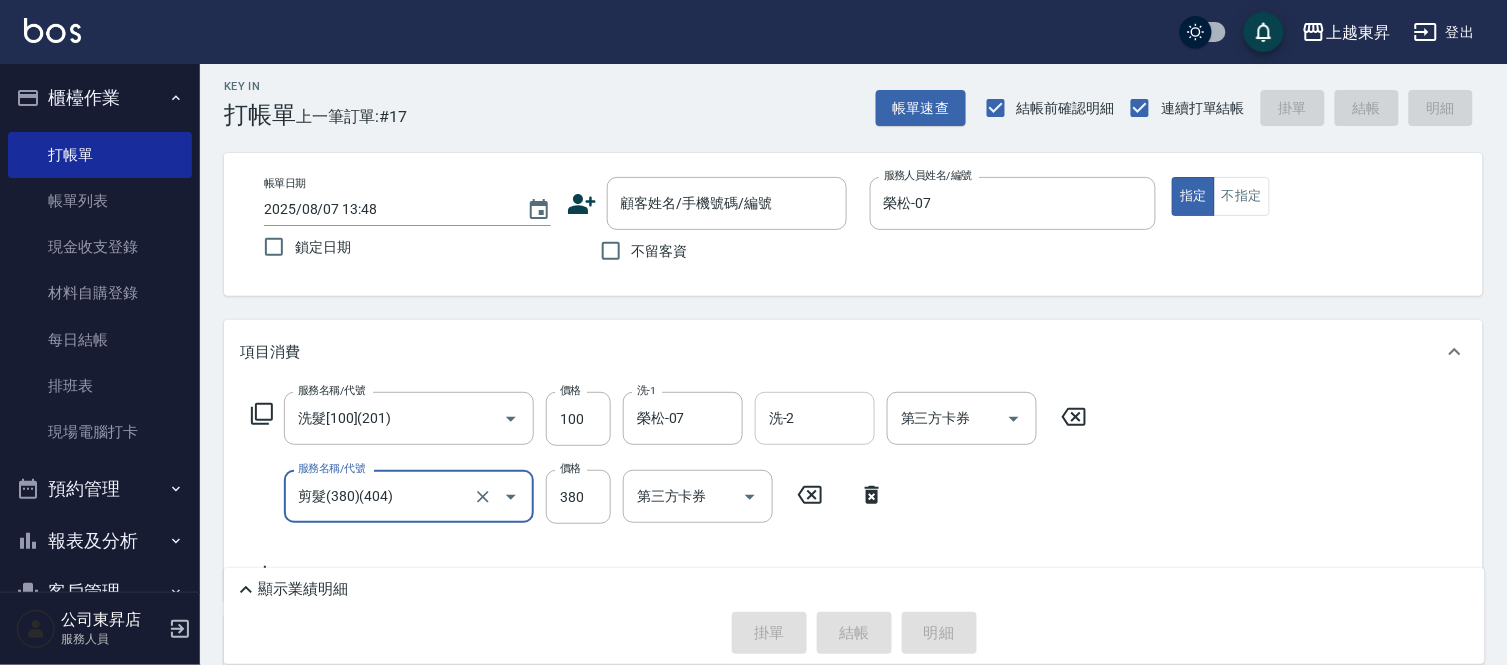 scroll, scrollTop: 0, scrollLeft: 0, axis: both 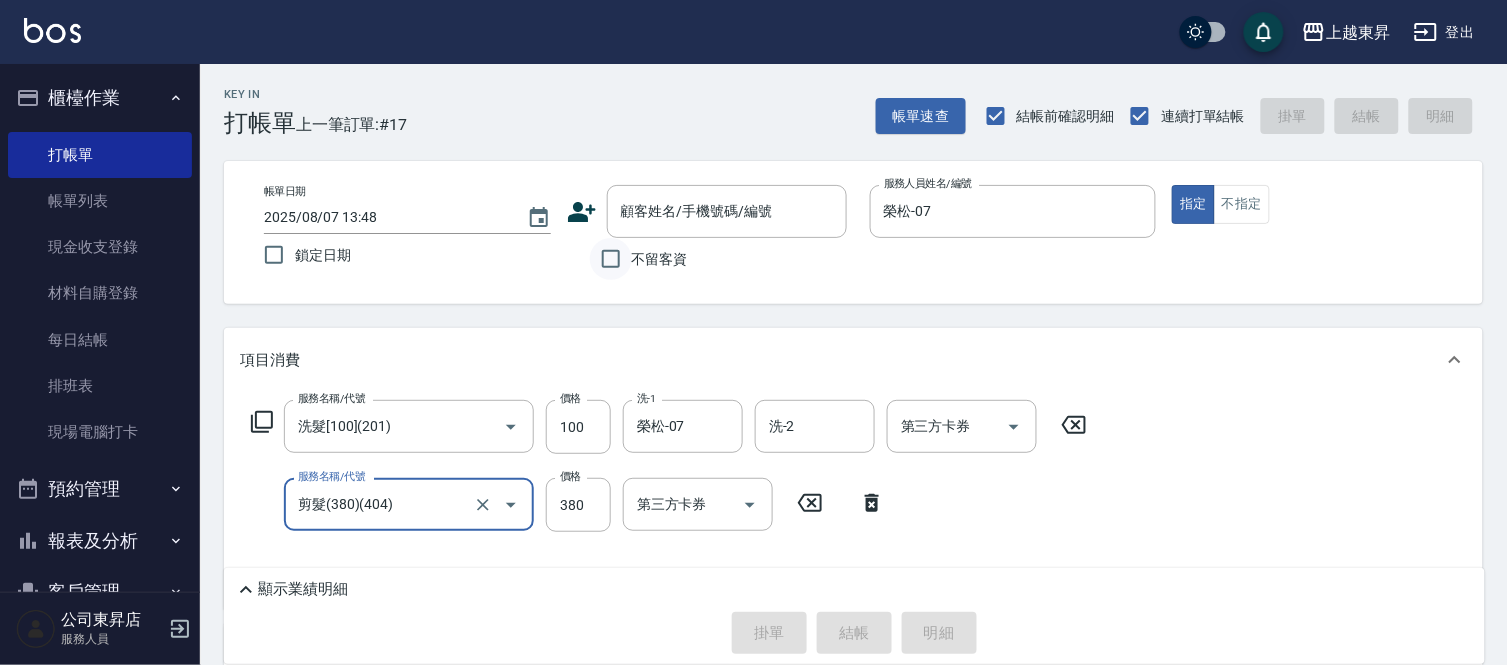 drag, startPoint x: 621, startPoint y: 260, endPoint x: 630, endPoint y: 266, distance: 10.816654 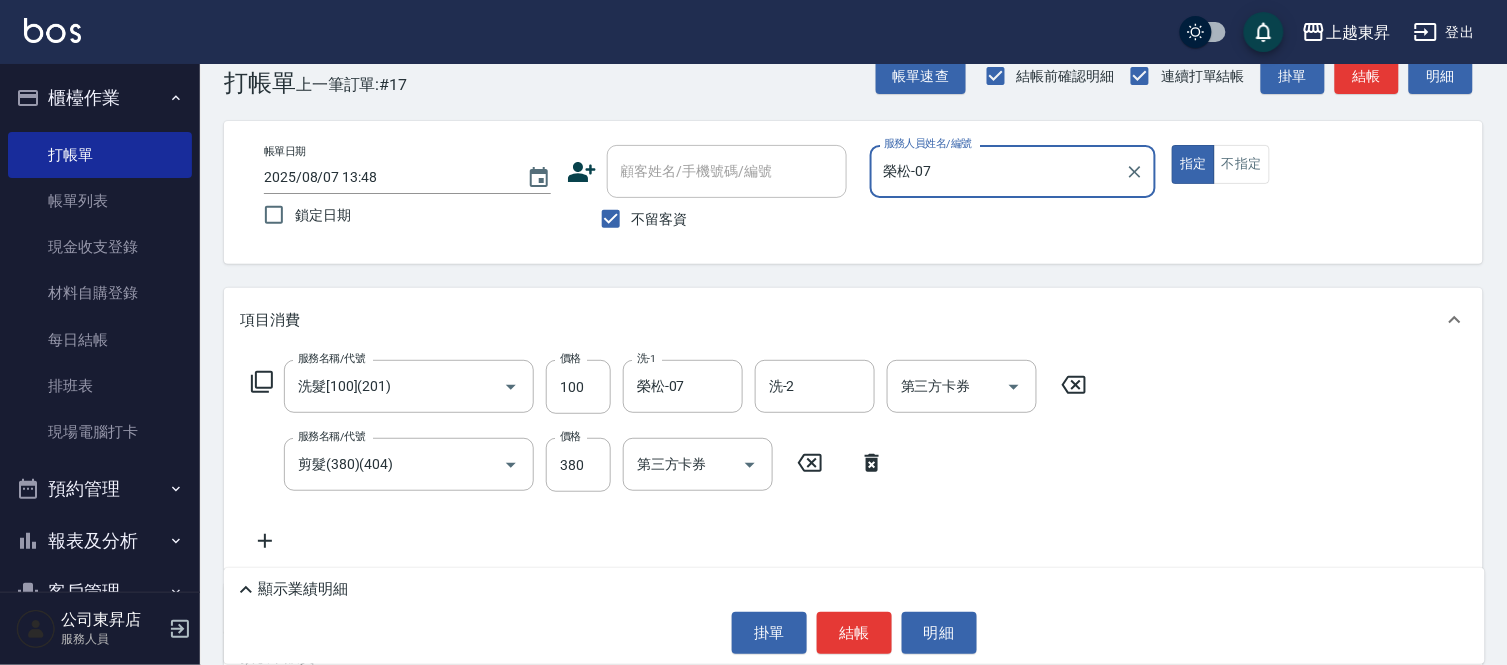 scroll, scrollTop: 111, scrollLeft: 0, axis: vertical 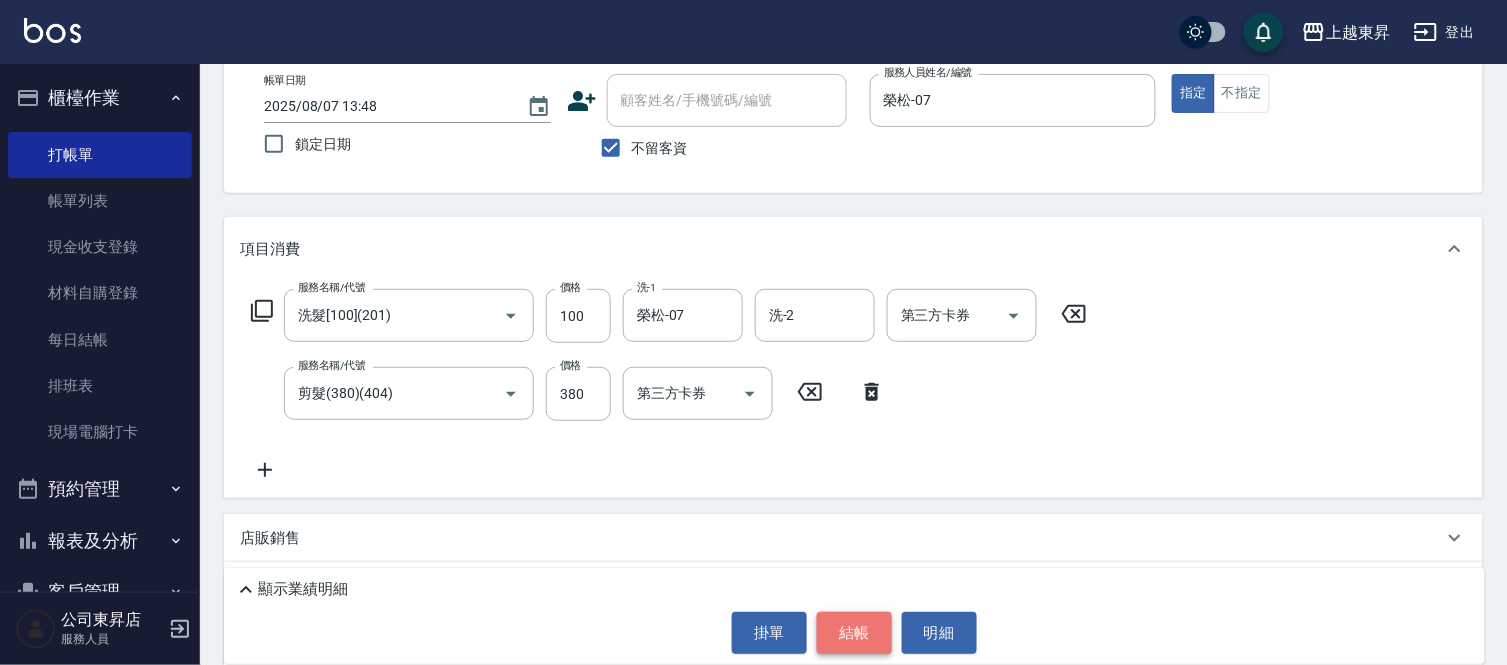 click on "結帳" at bounding box center [854, 633] 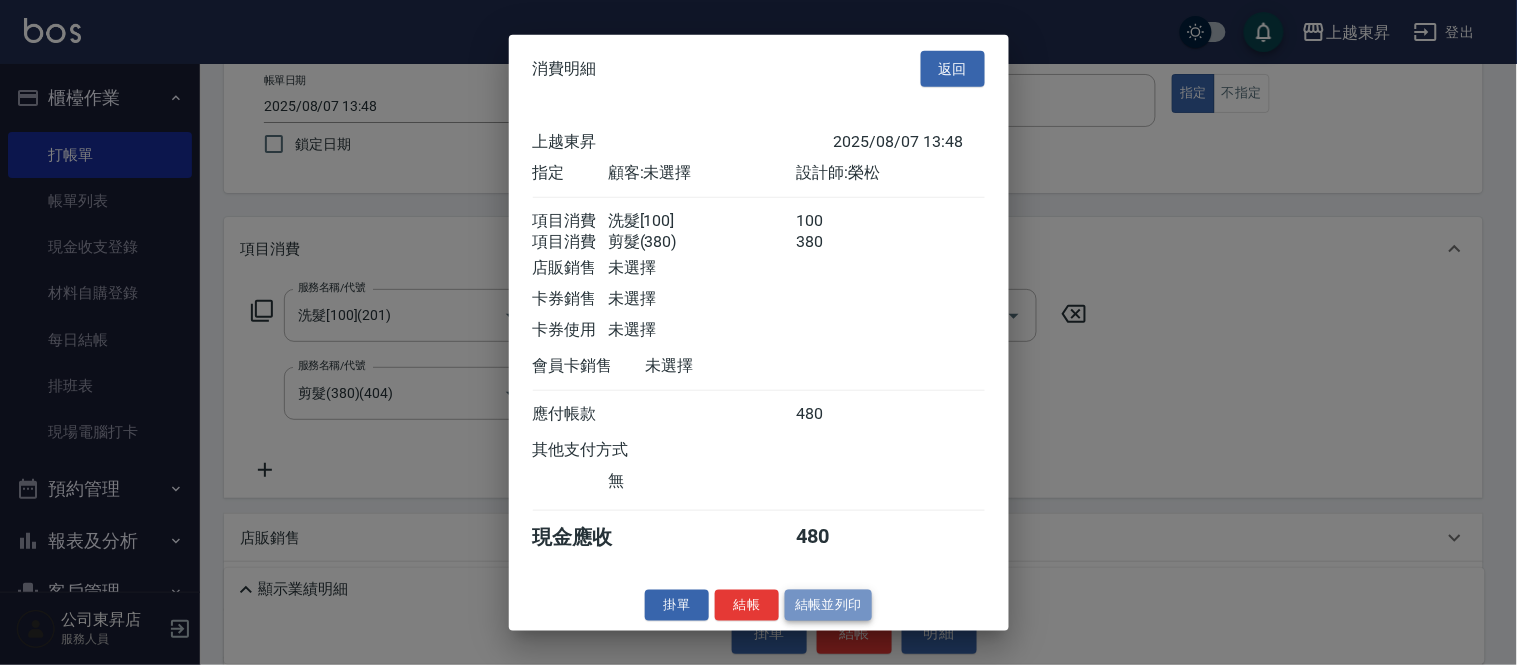 click on "結帳並列印" at bounding box center [828, 605] 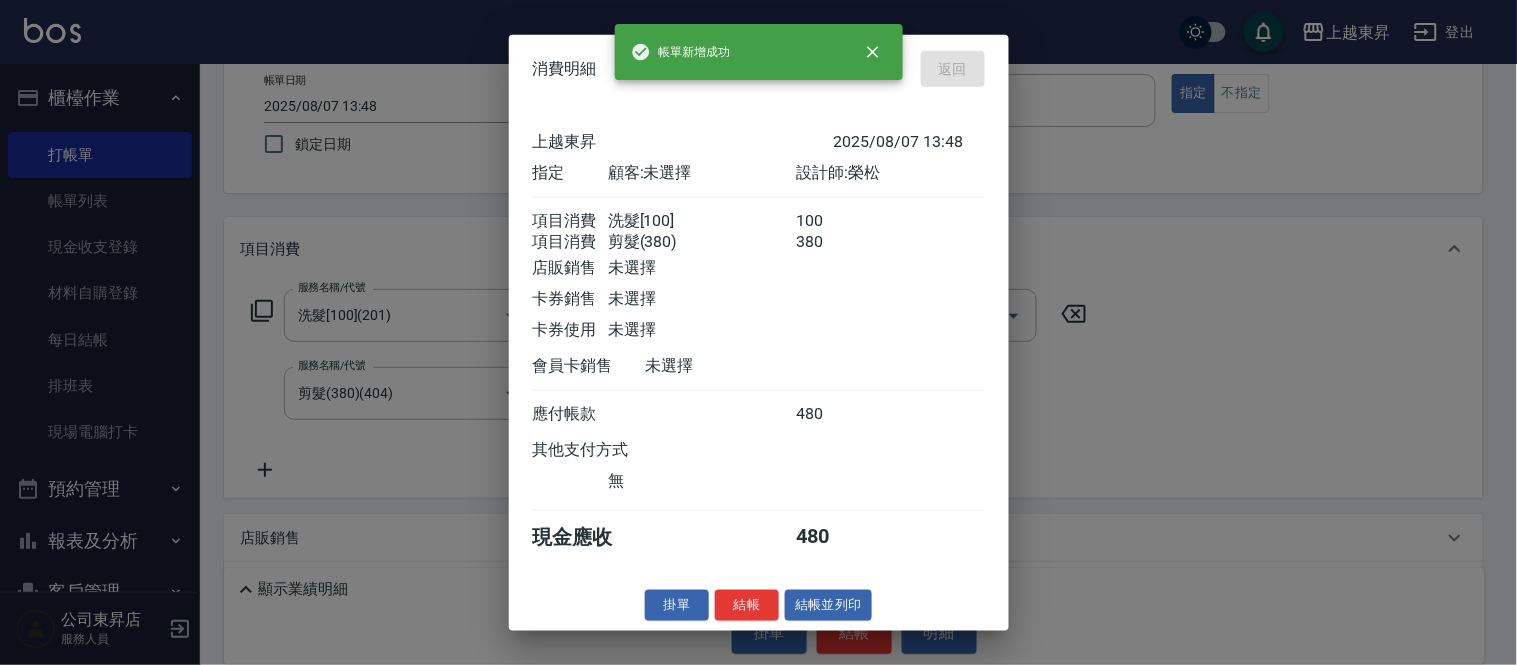 type on "2025/08/07 13:52" 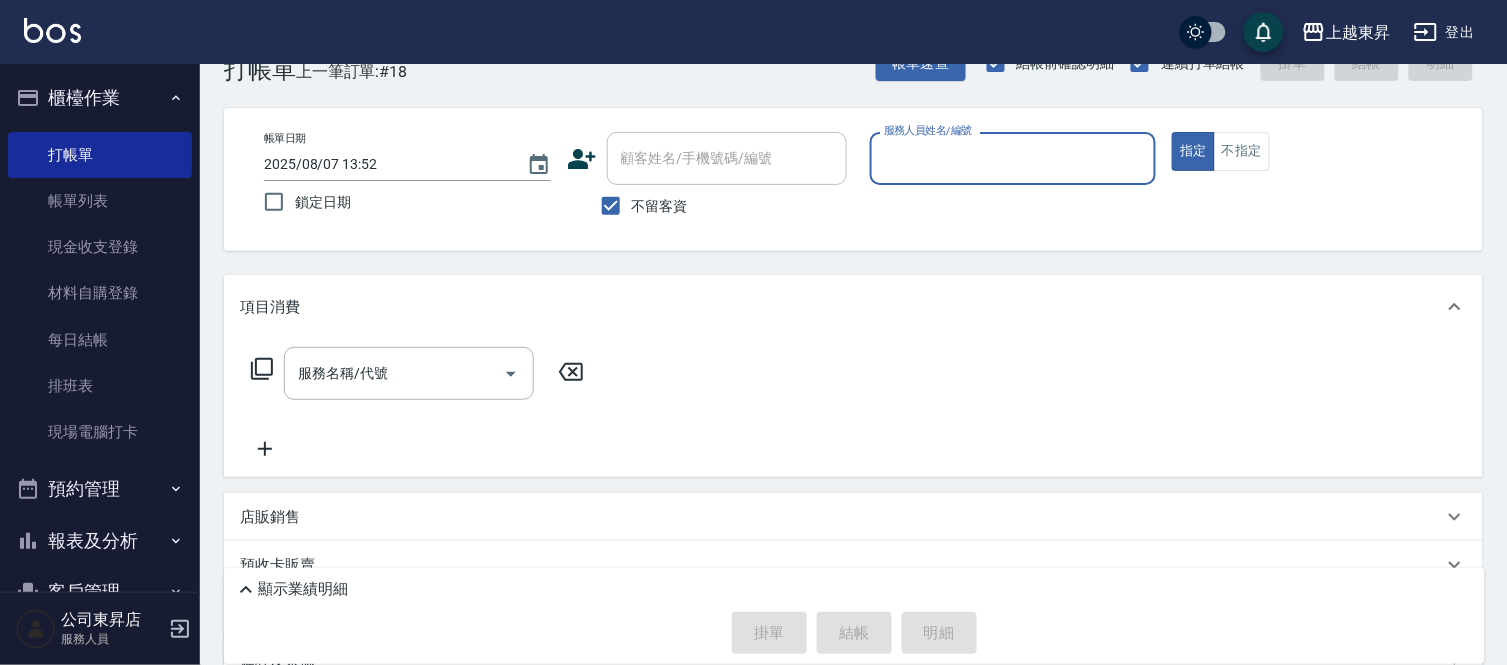 scroll, scrollTop: 0, scrollLeft: 0, axis: both 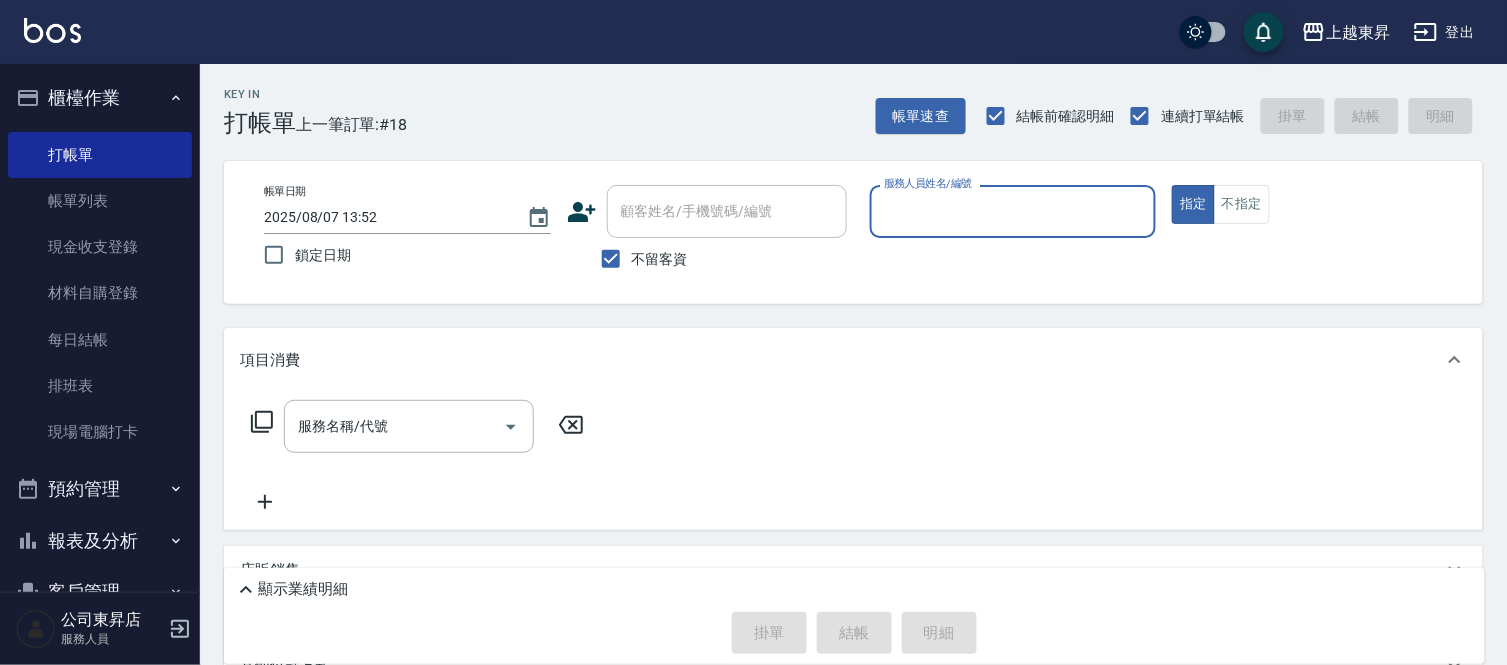 click on "服務人員姓名/編號" at bounding box center (1013, 211) 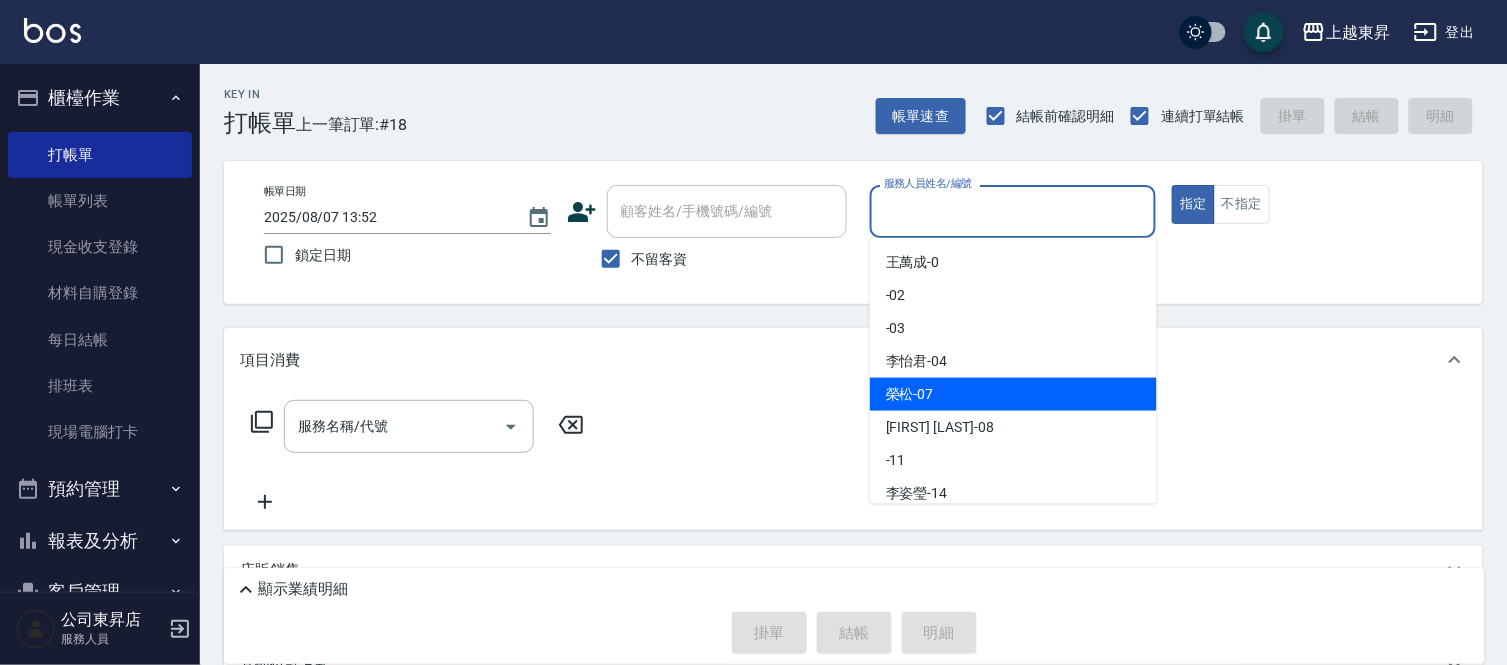 drag, startPoint x: 895, startPoint y: 391, endPoint x: 1121, endPoint y: 275, distance: 254.0315 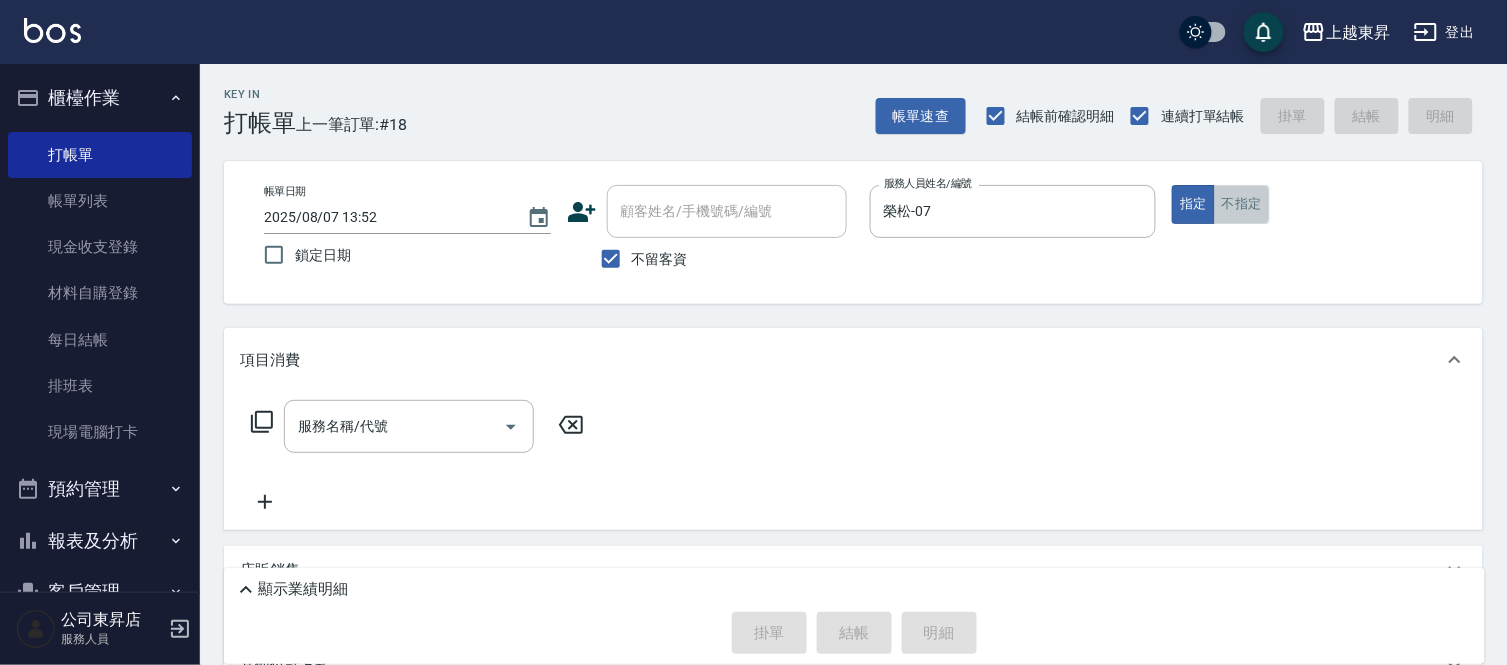 click on "不指定" at bounding box center (1242, 204) 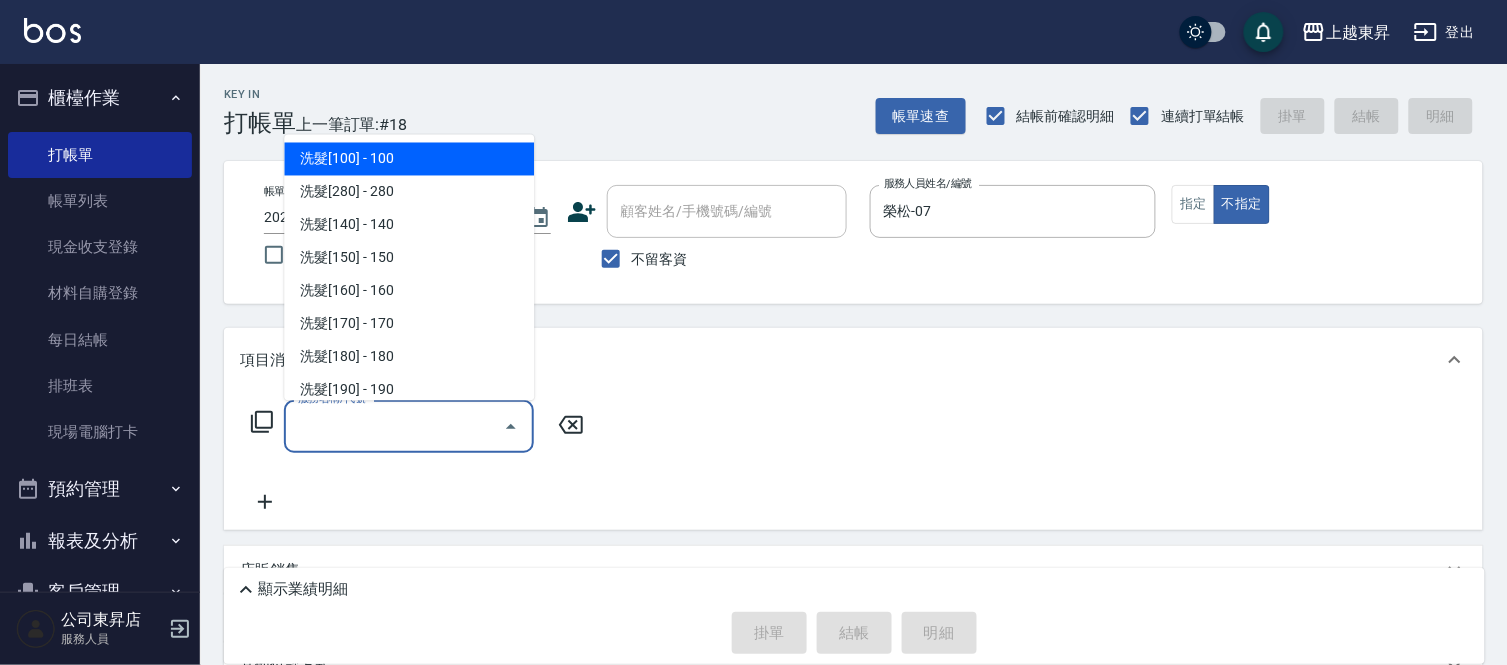 click on "服務名稱/代號" at bounding box center (394, 426) 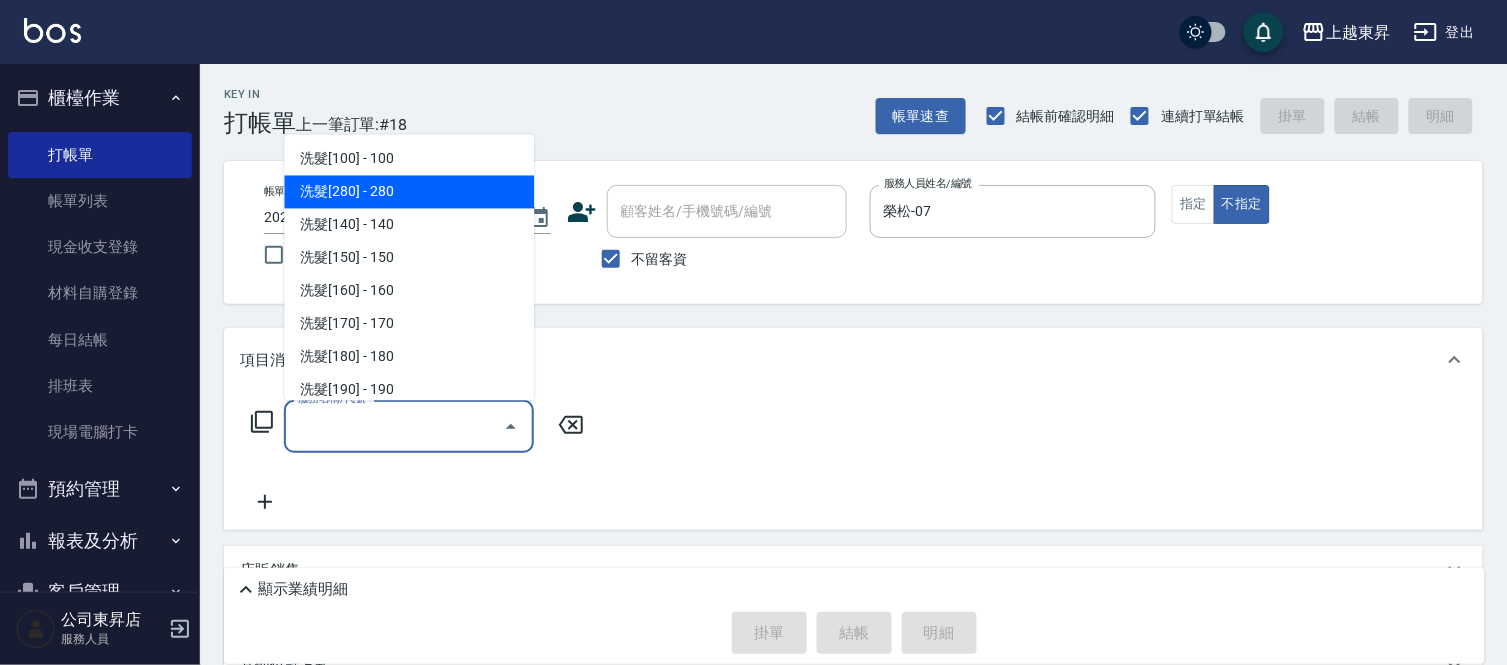 drag, startPoint x: 433, startPoint y: 192, endPoint x: 633, endPoint y: 394, distance: 284.26044 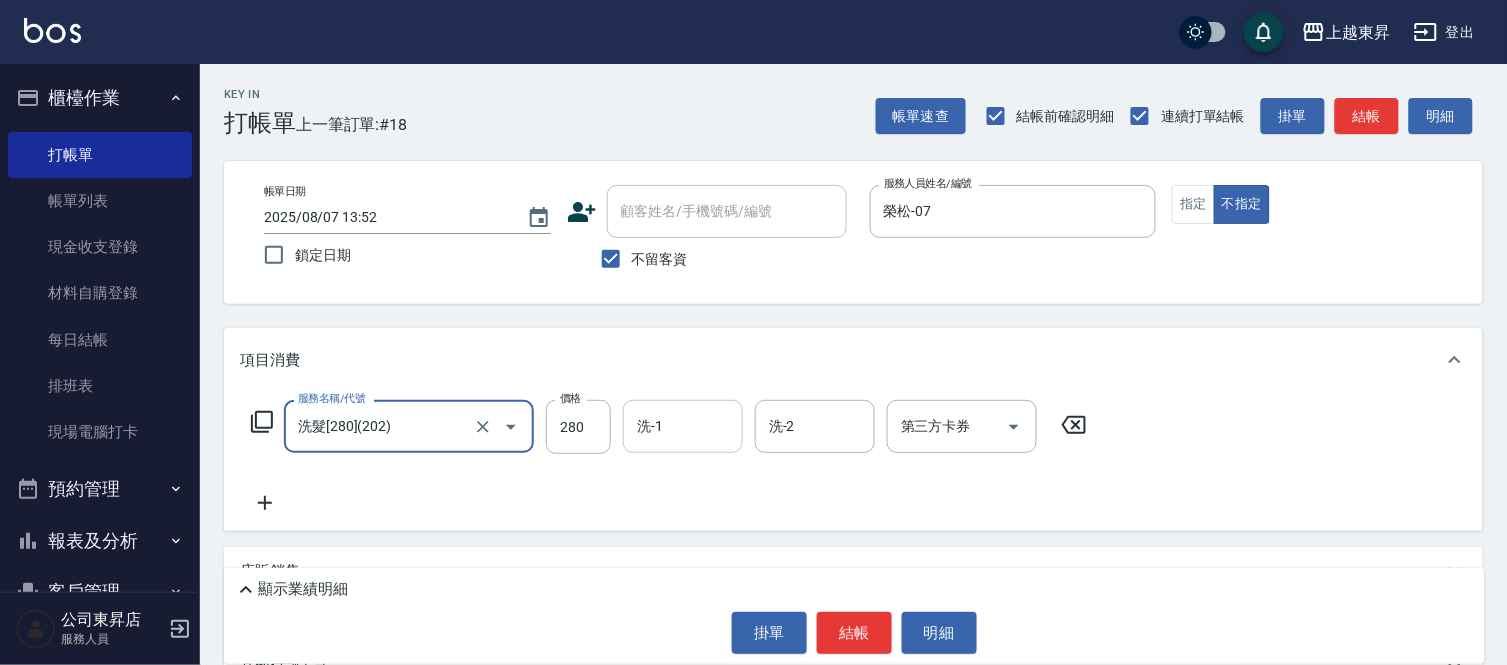 click on "洗-1" at bounding box center (683, 426) 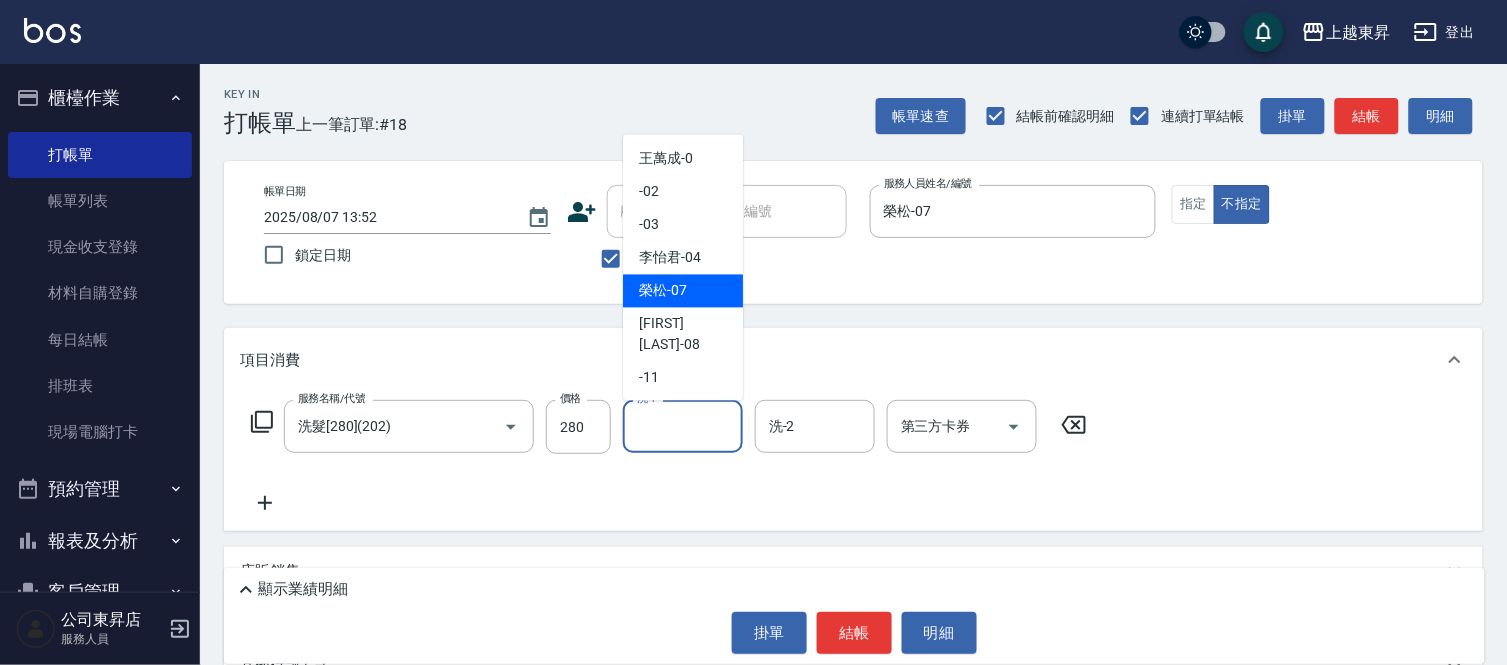 click on "榮松 -07" at bounding box center [663, 291] 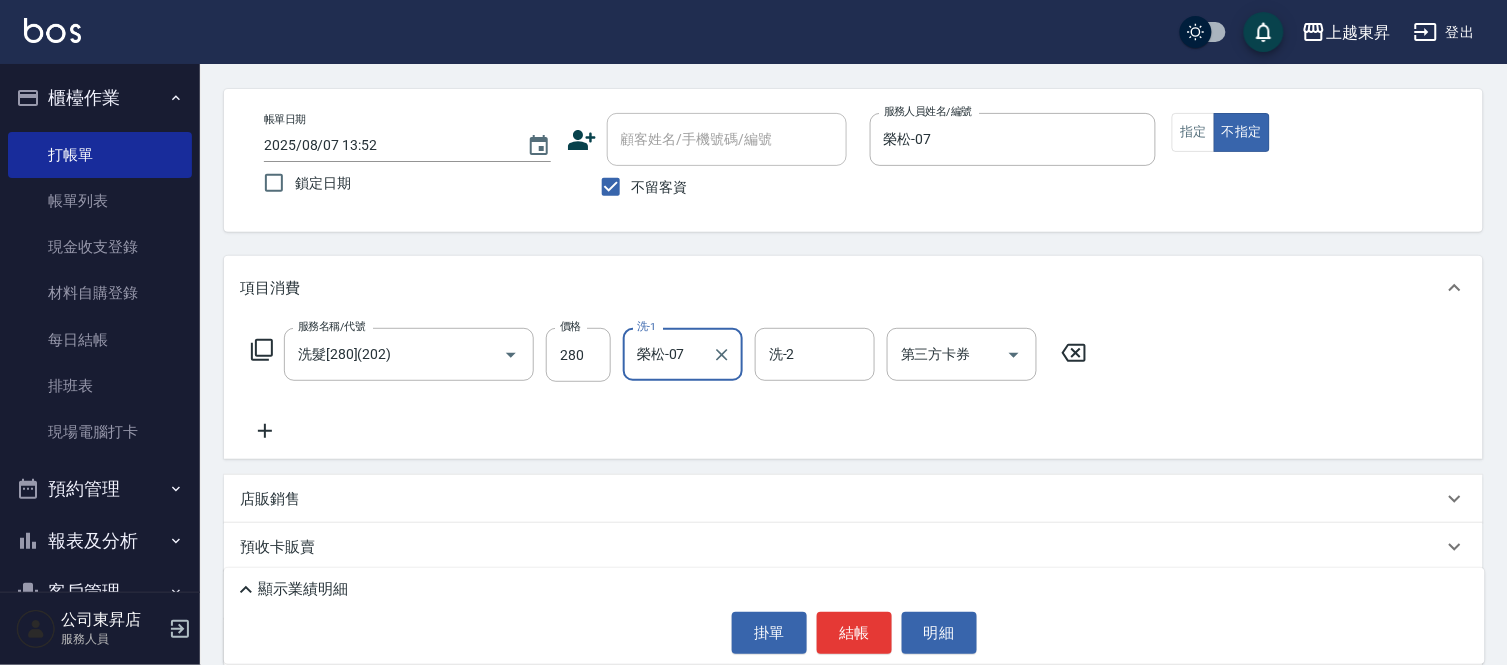 scroll, scrollTop: 111, scrollLeft: 0, axis: vertical 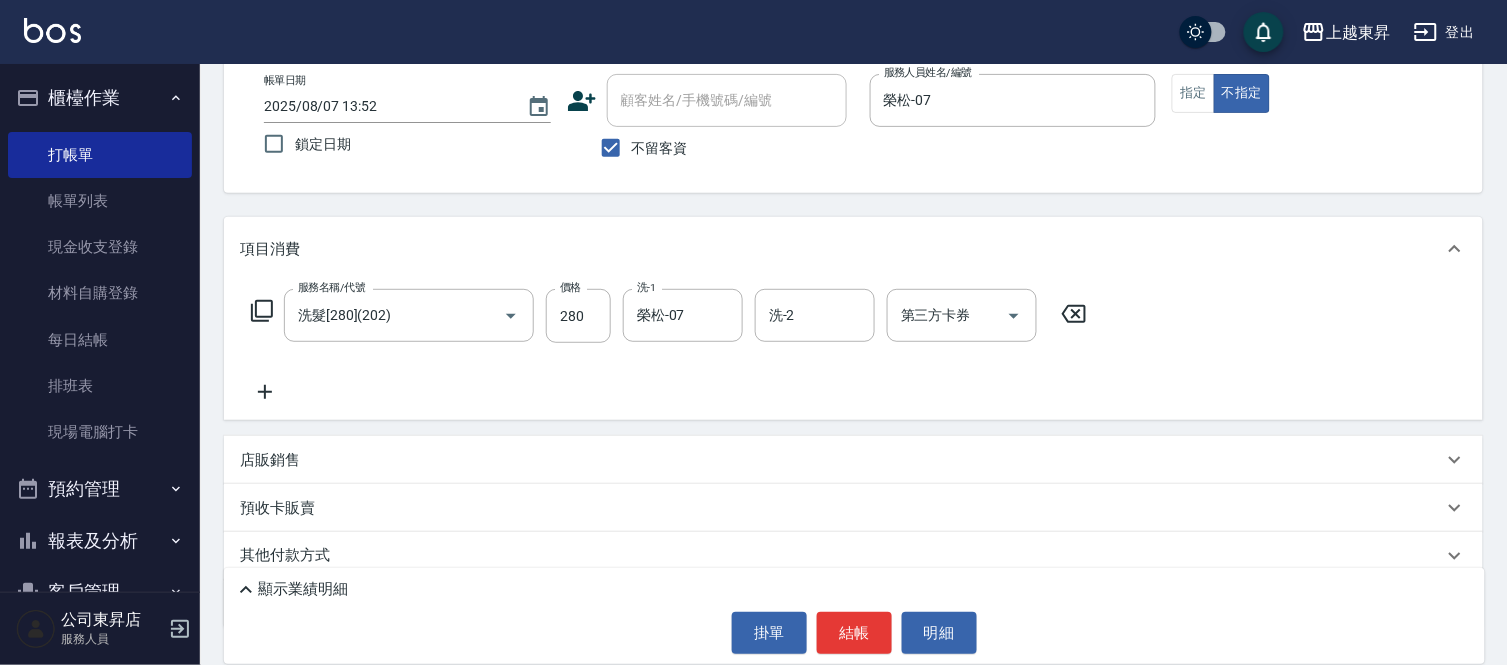 click 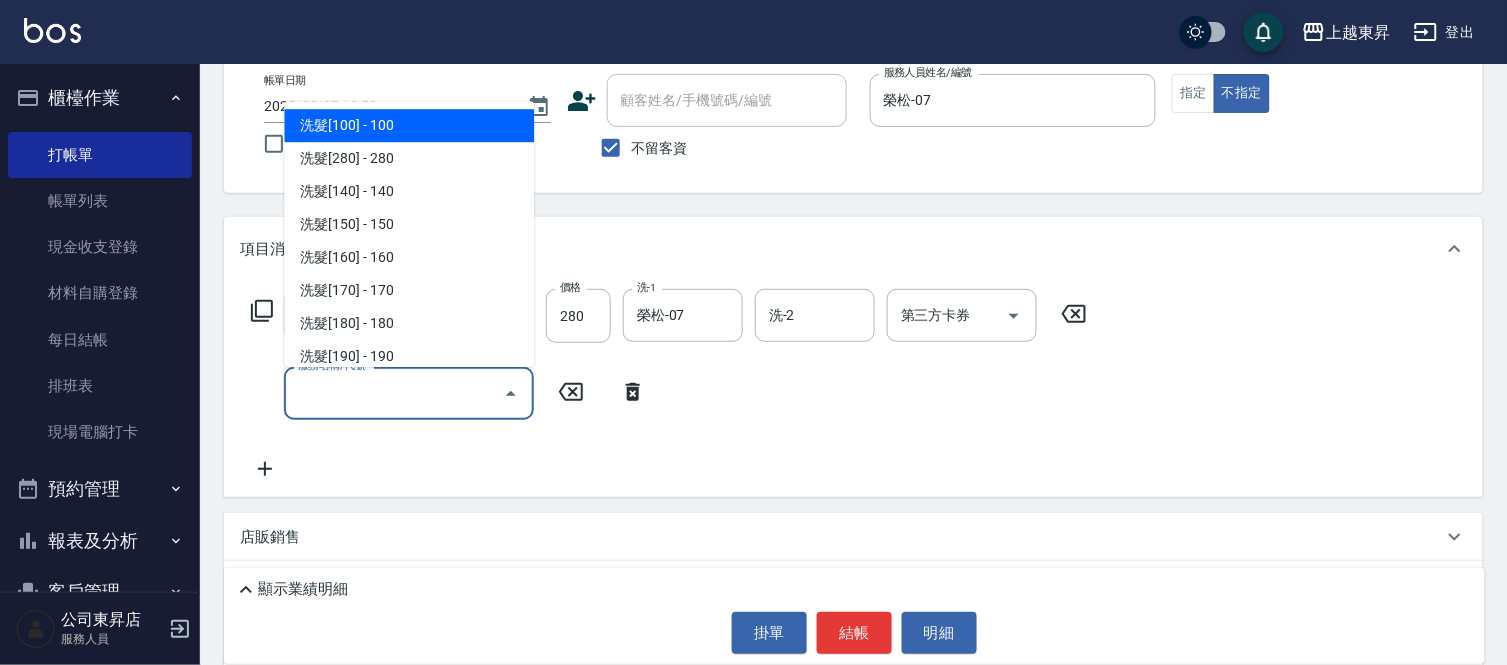 click on "服務名稱/代號" at bounding box center (394, 393) 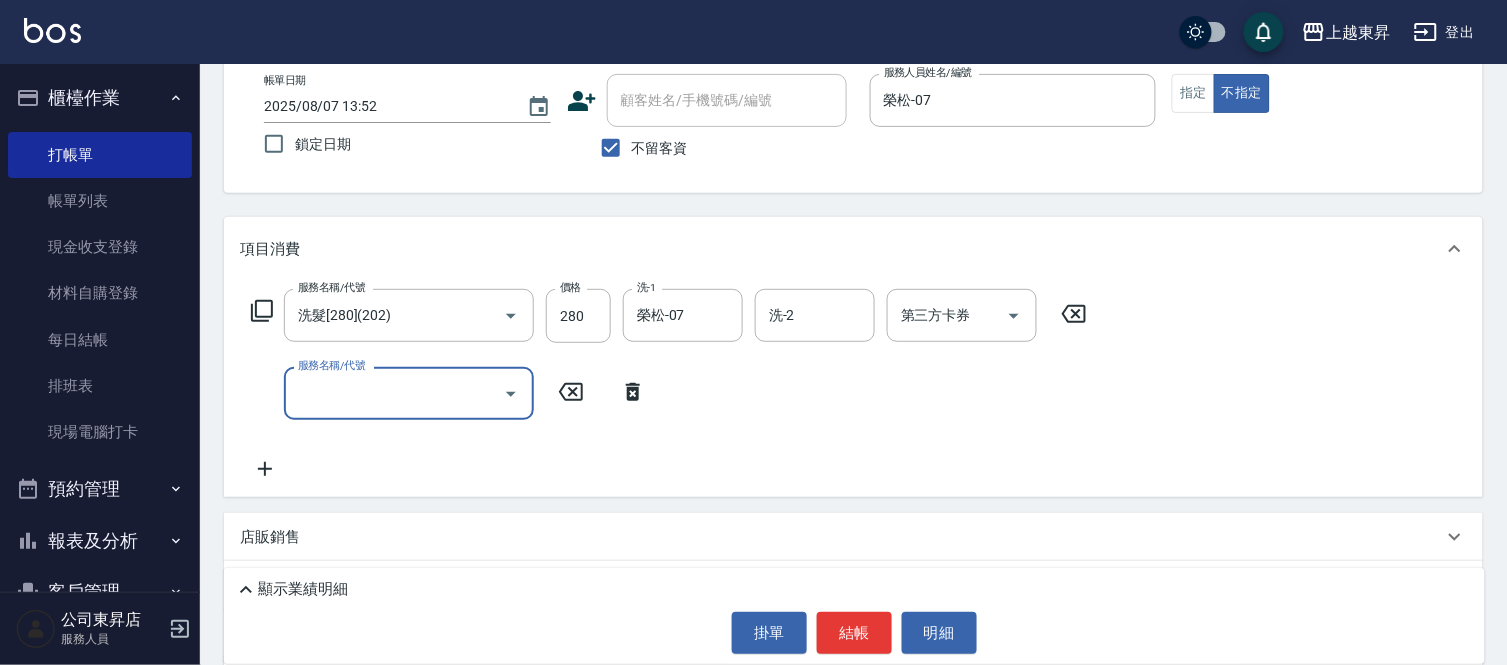 click on "服務名稱/代號" at bounding box center (394, 393) 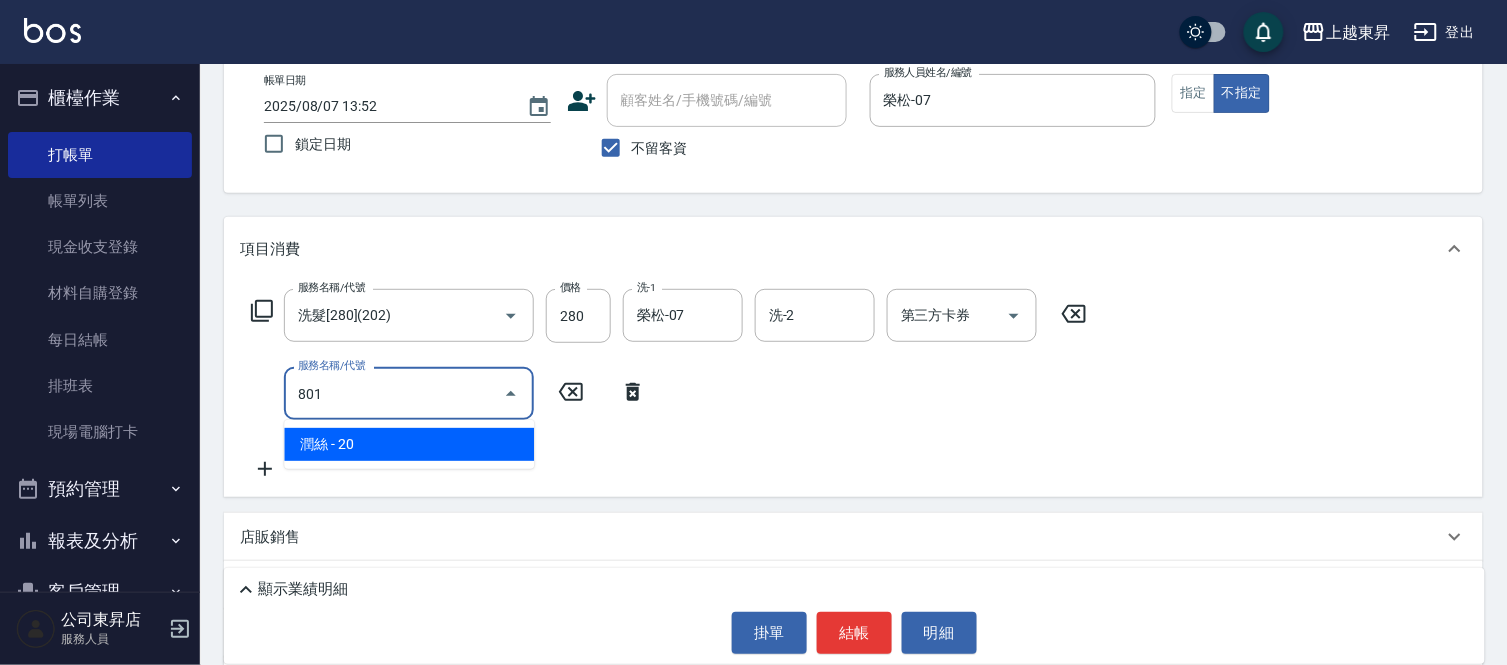 click on "潤絲 - 20" at bounding box center (409, 444) 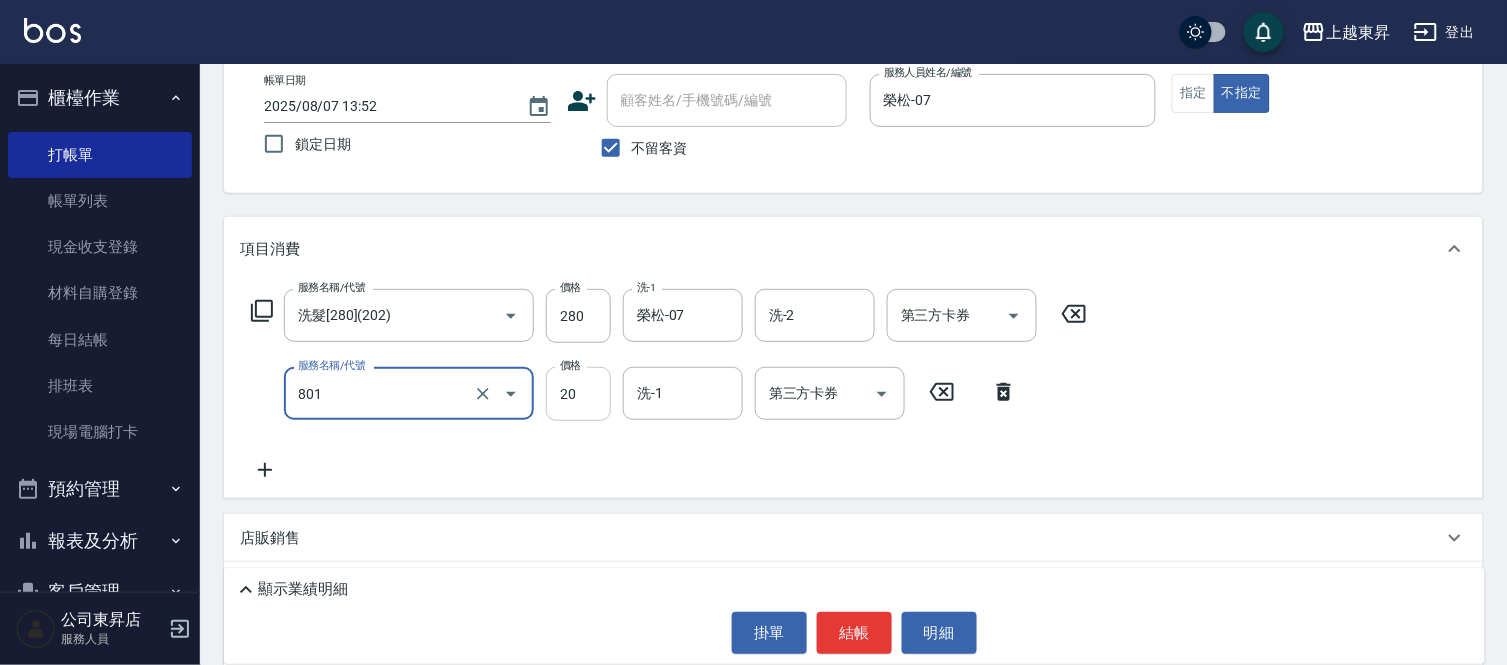 type on "潤絲(801)" 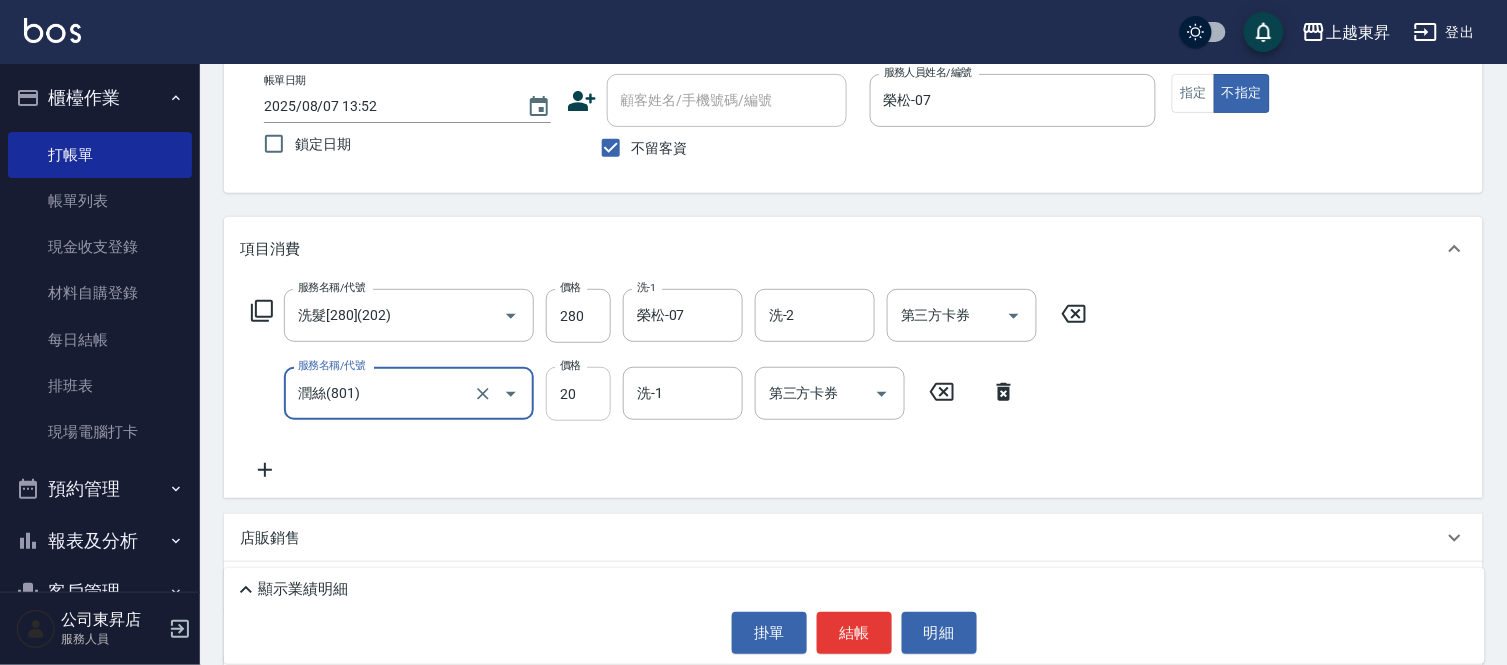 click on "20" at bounding box center (578, 394) 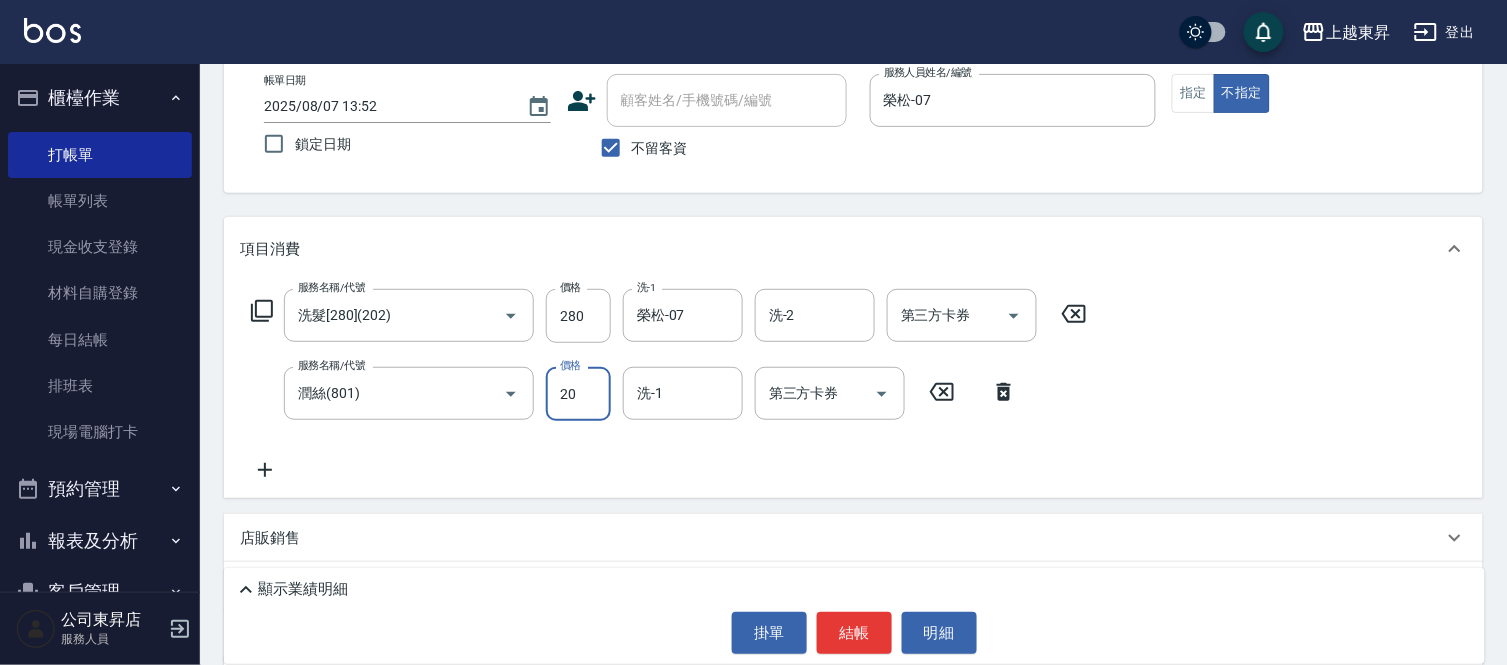 click on "20" at bounding box center (578, 394) 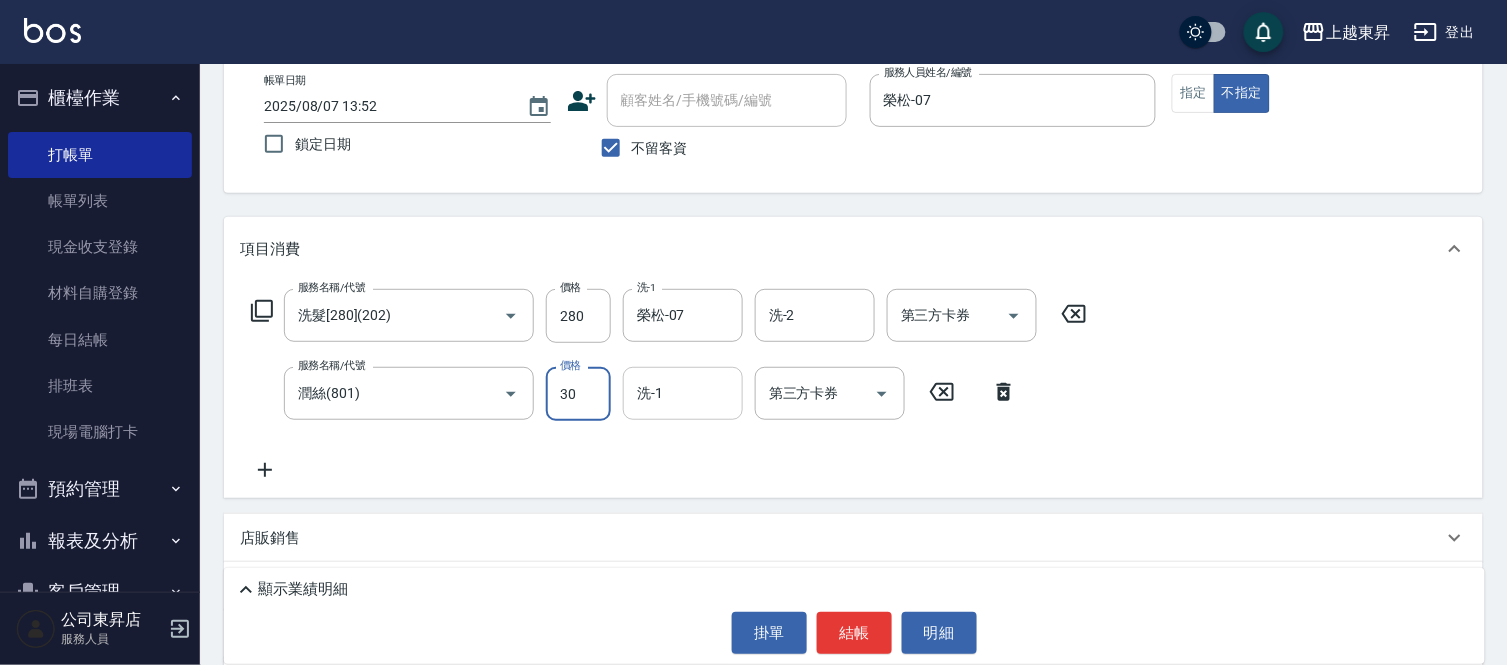 type on "30" 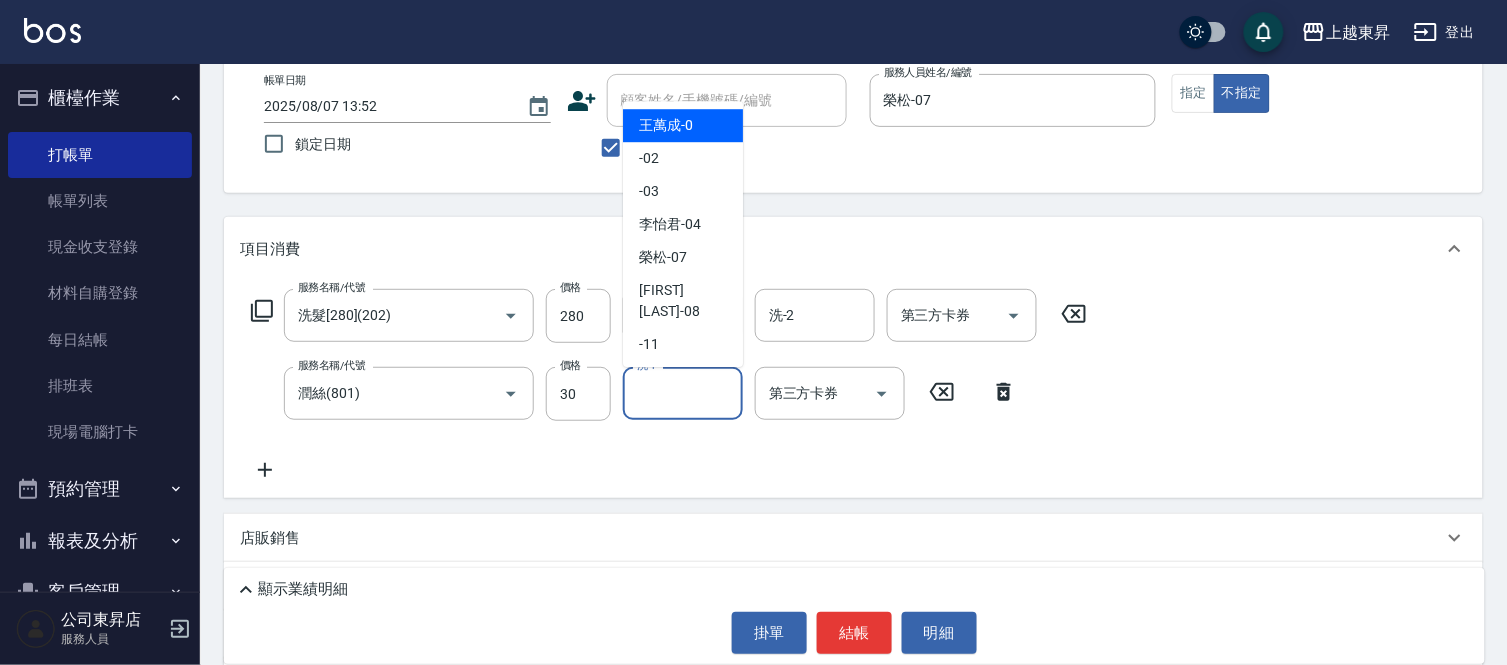 click on "洗-1" at bounding box center (683, 393) 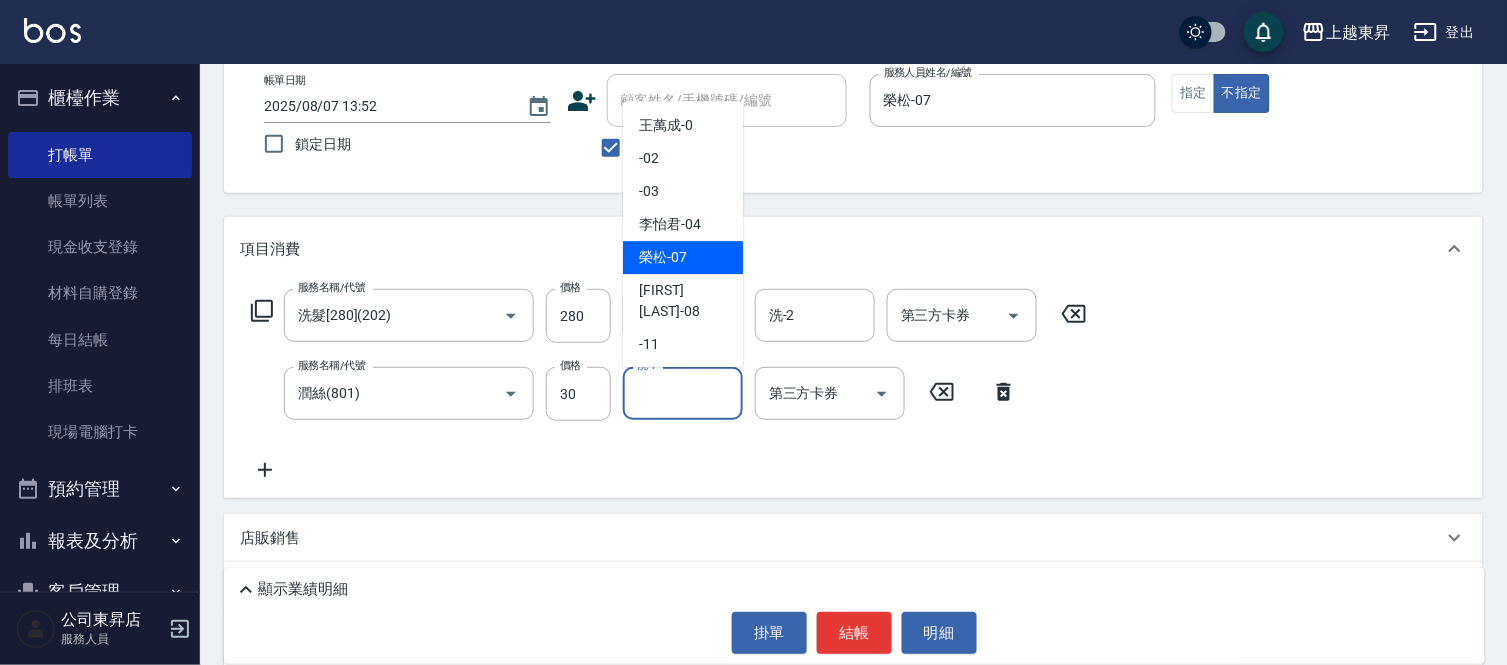 click on "榮松 -07" at bounding box center (663, 257) 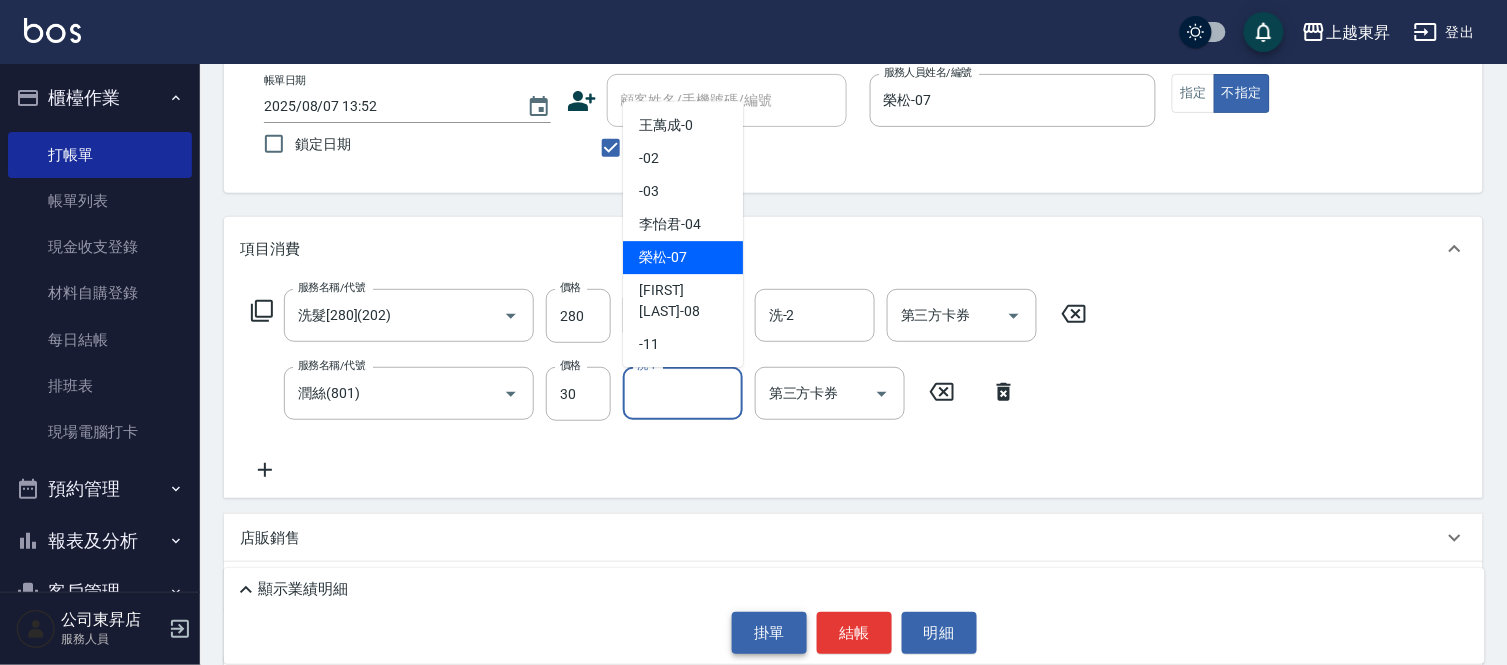type on "榮松-07" 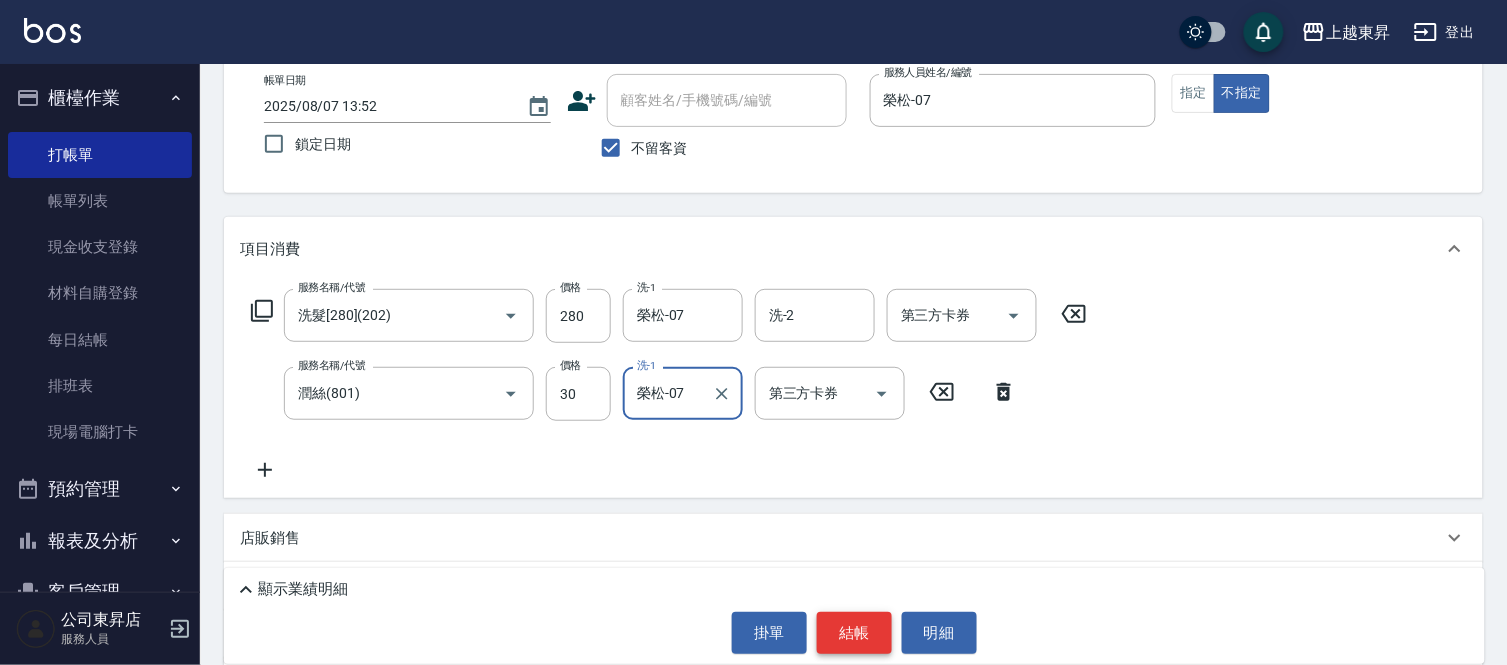 click on "結帳" at bounding box center [854, 633] 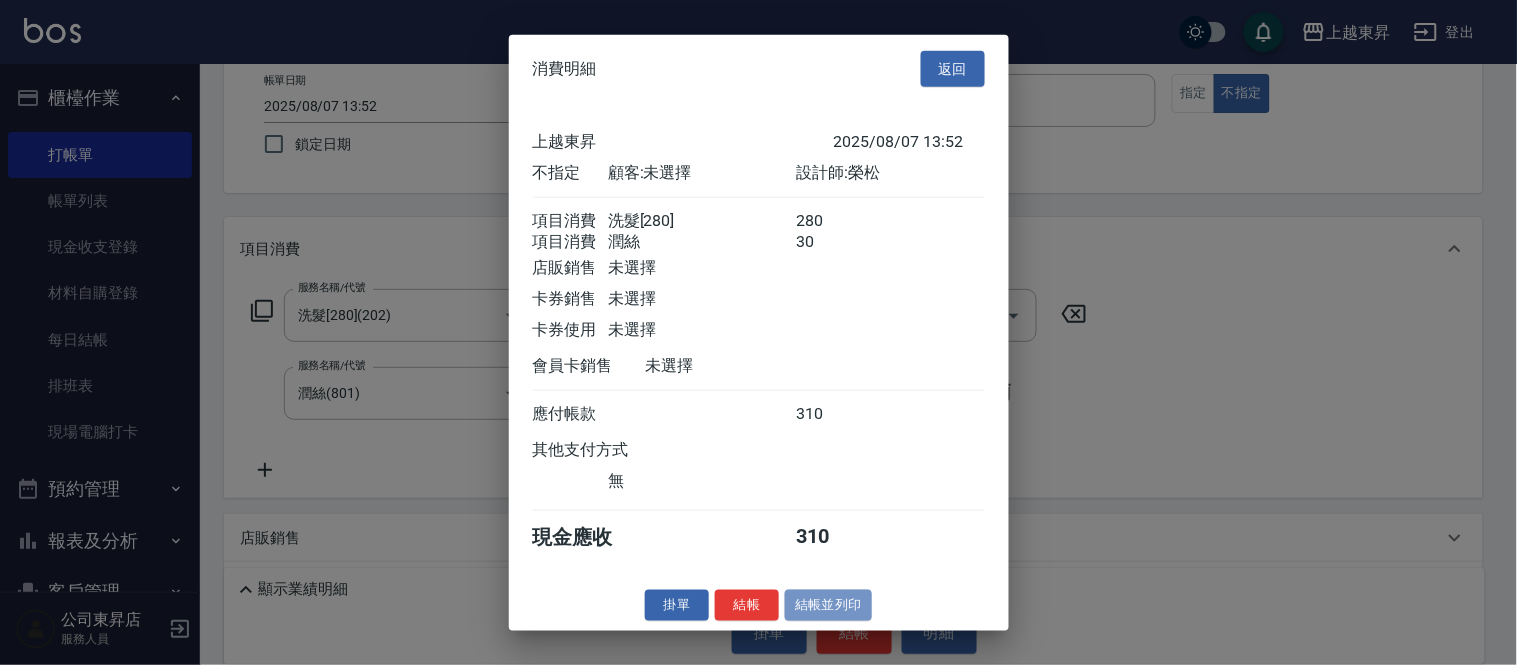 click on "結帳並列印" at bounding box center (828, 605) 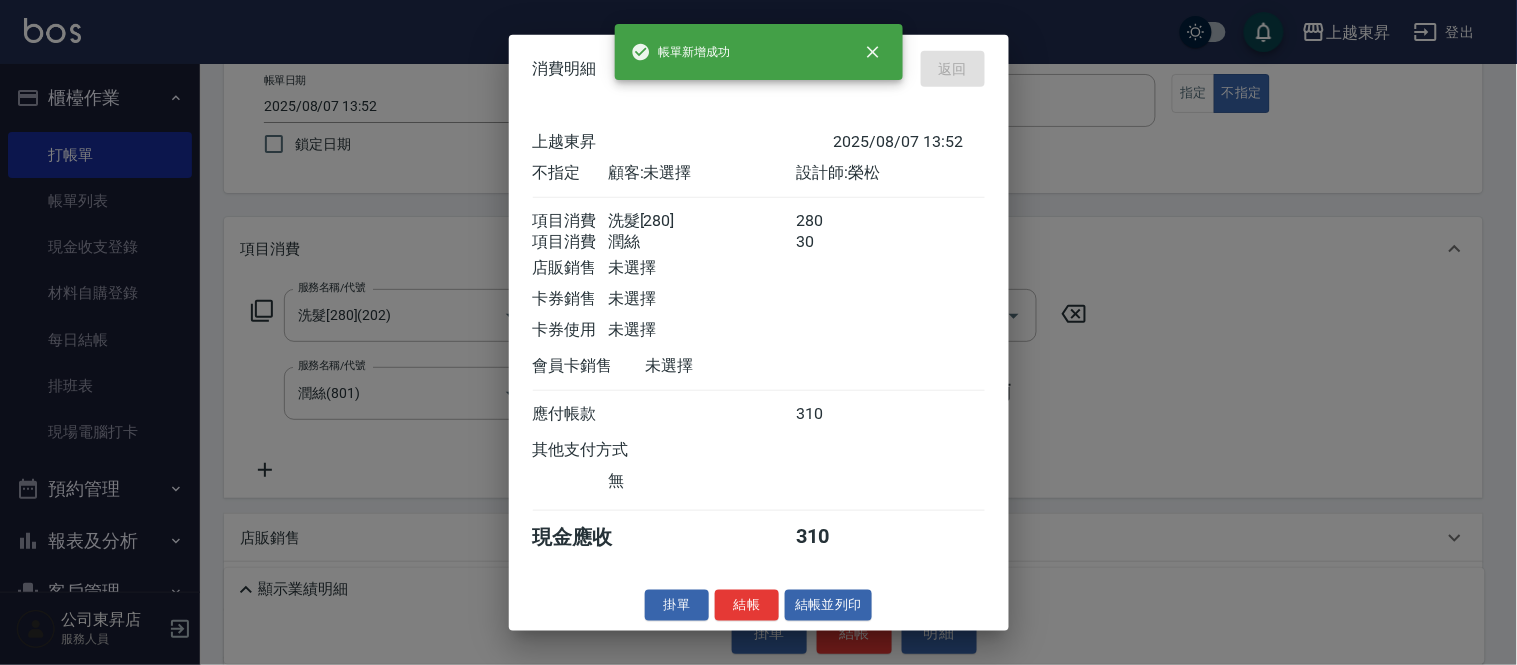 type 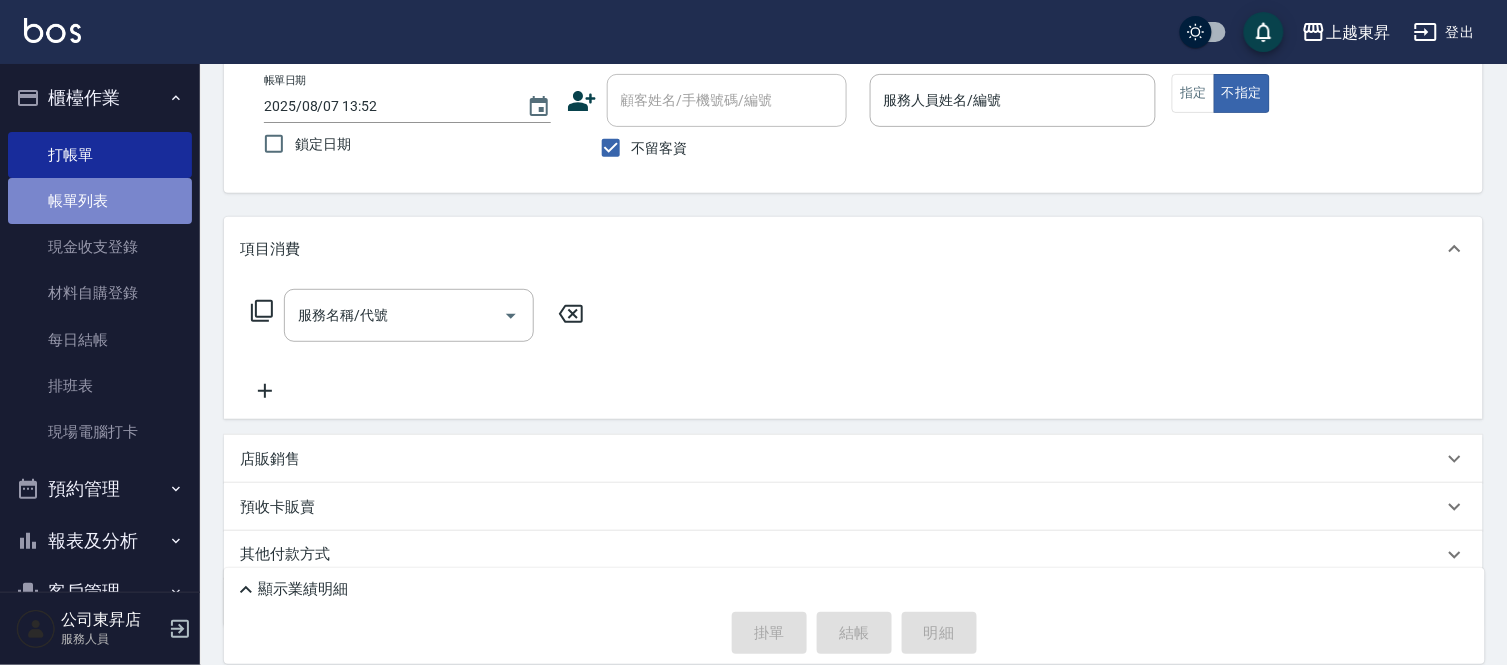 click on "帳單列表" at bounding box center (100, 201) 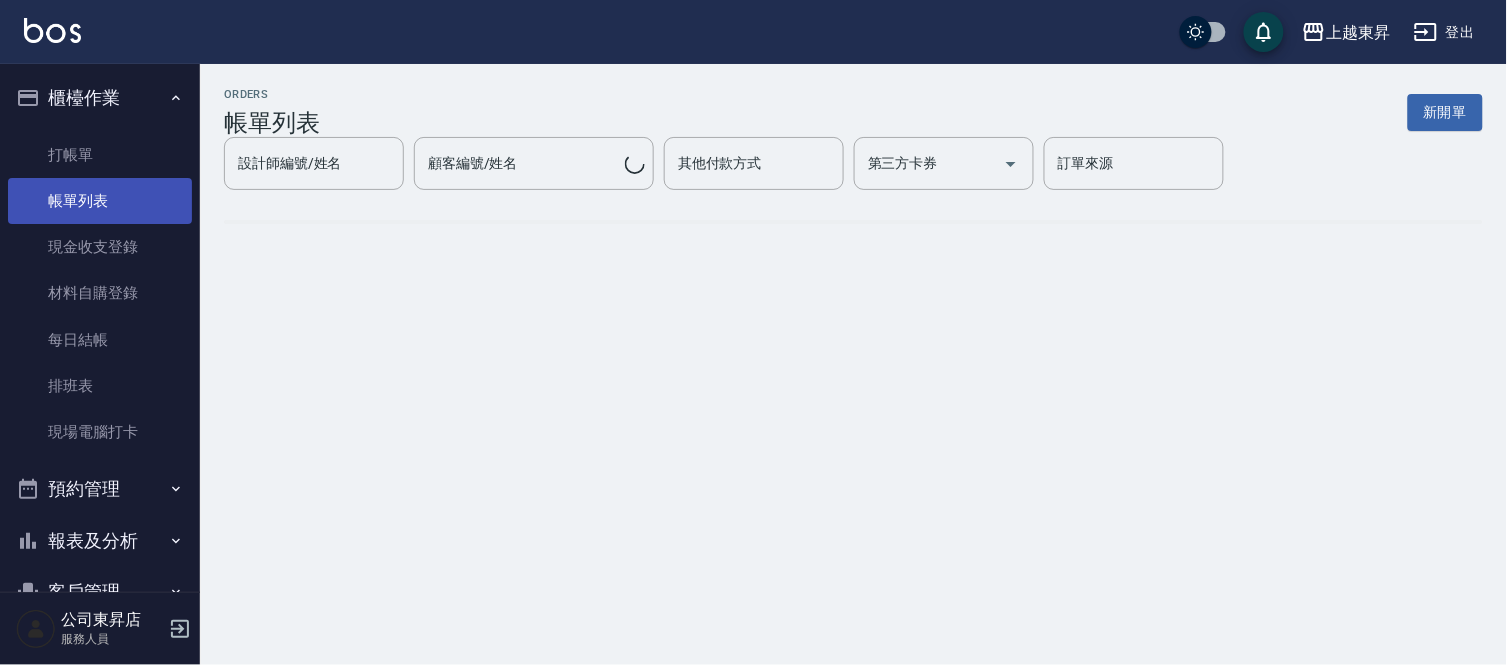 scroll, scrollTop: 0, scrollLeft: 0, axis: both 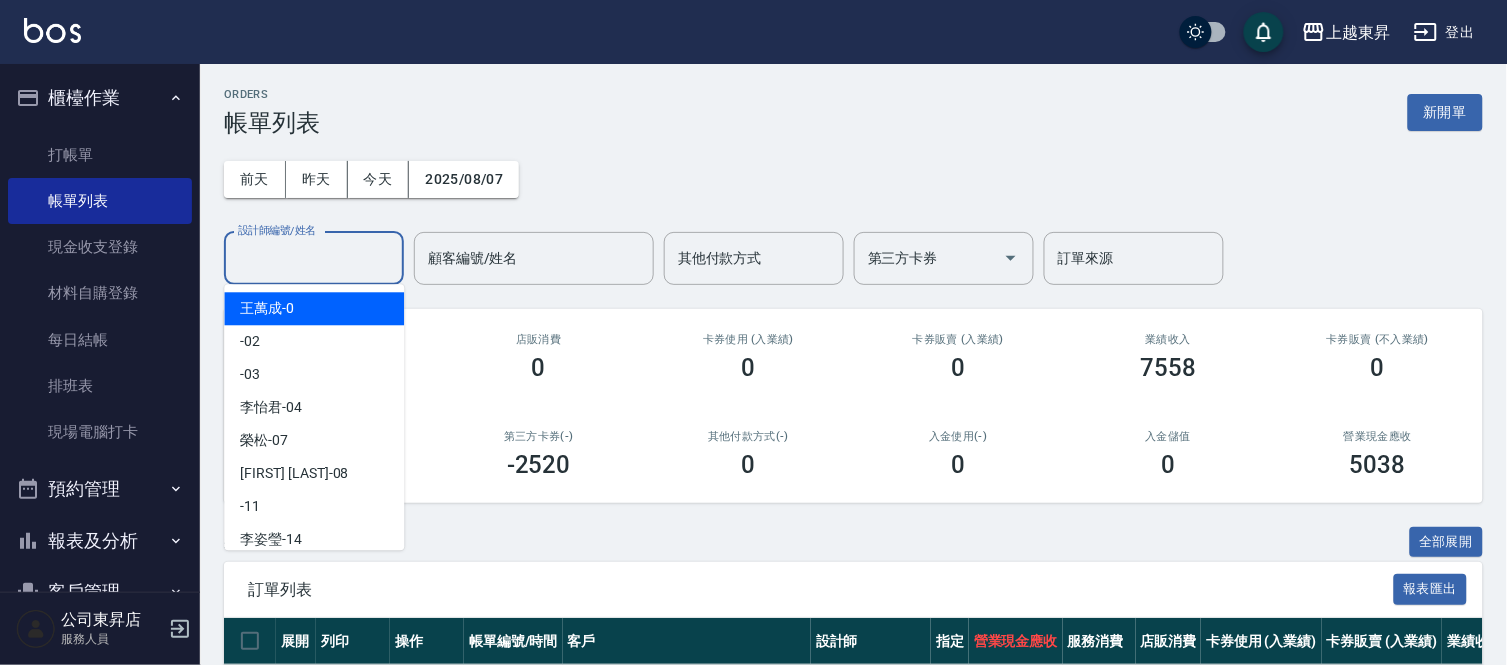 click on "設計師編號/姓名" at bounding box center (314, 258) 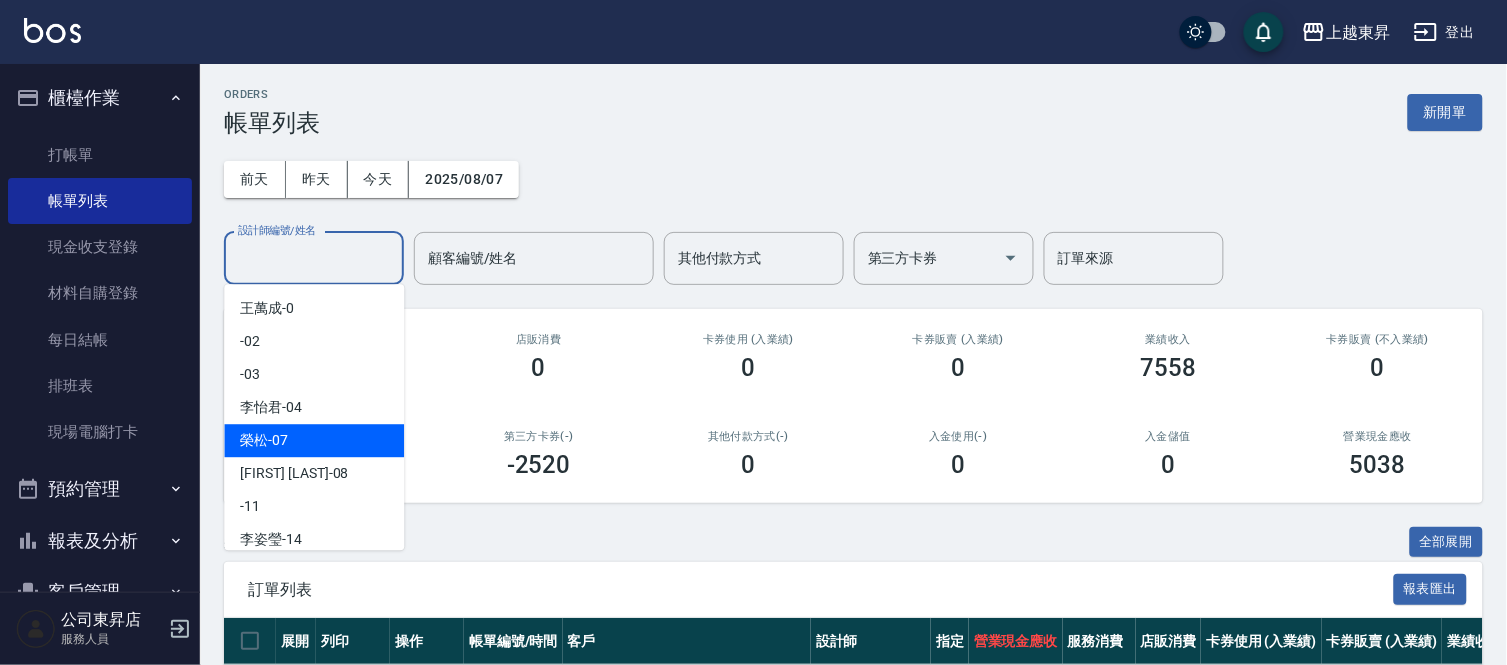 click on "榮松 -07" at bounding box center (264, 440) 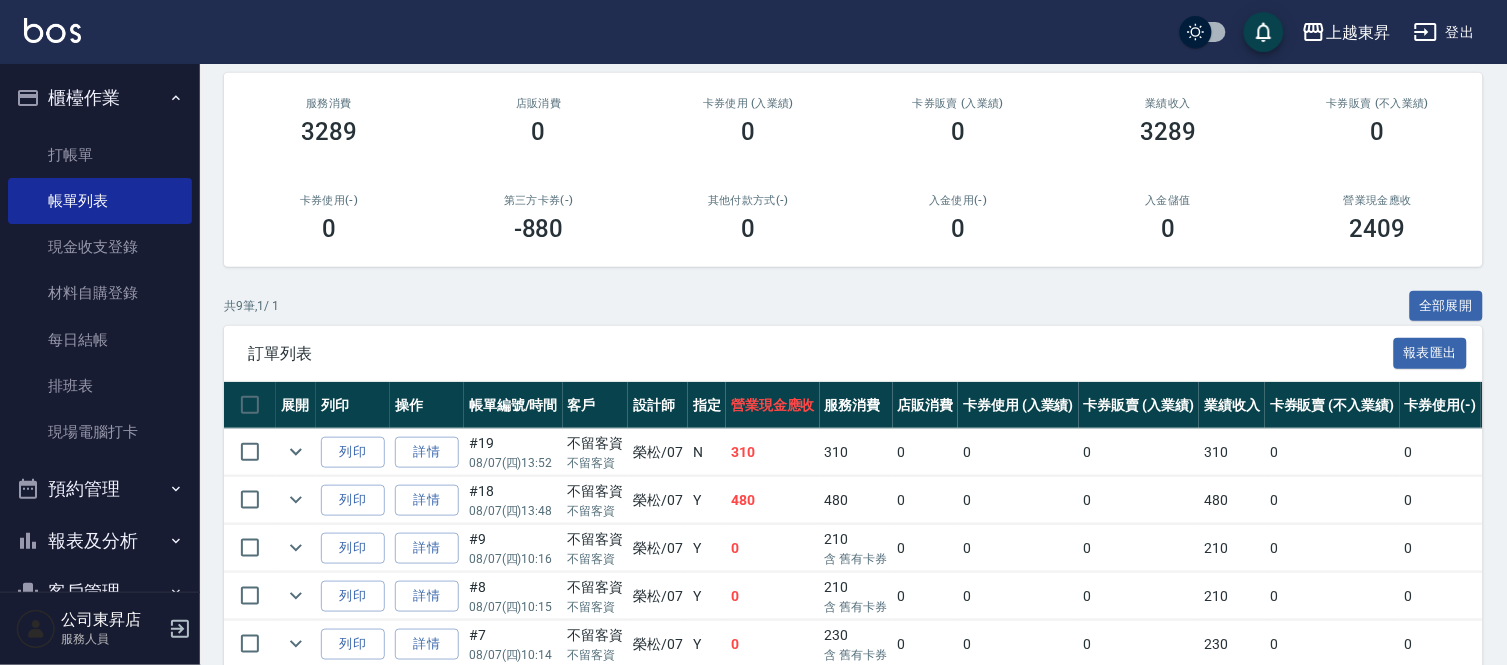 scroll, scrollTop: 194, scrollLeft: 0, axis: vertical 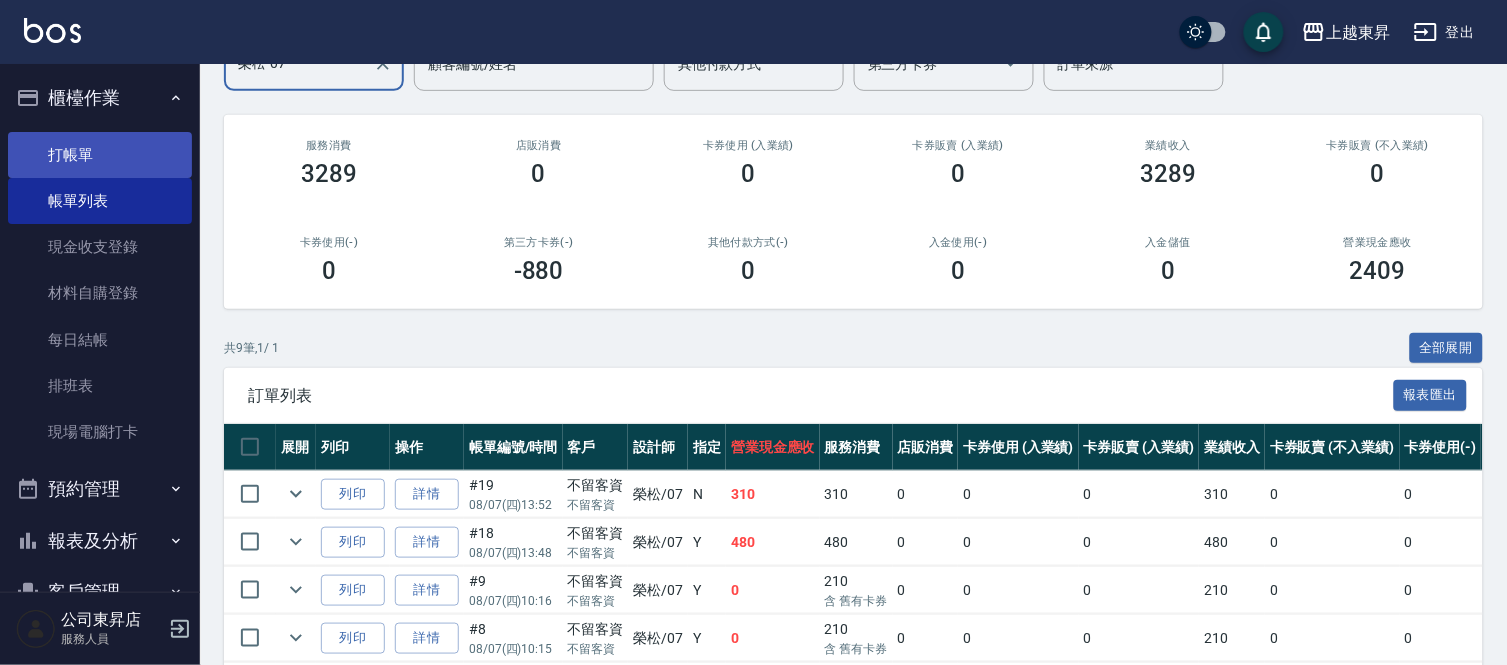 click on "打帳單" at bounding box center [100, 155] 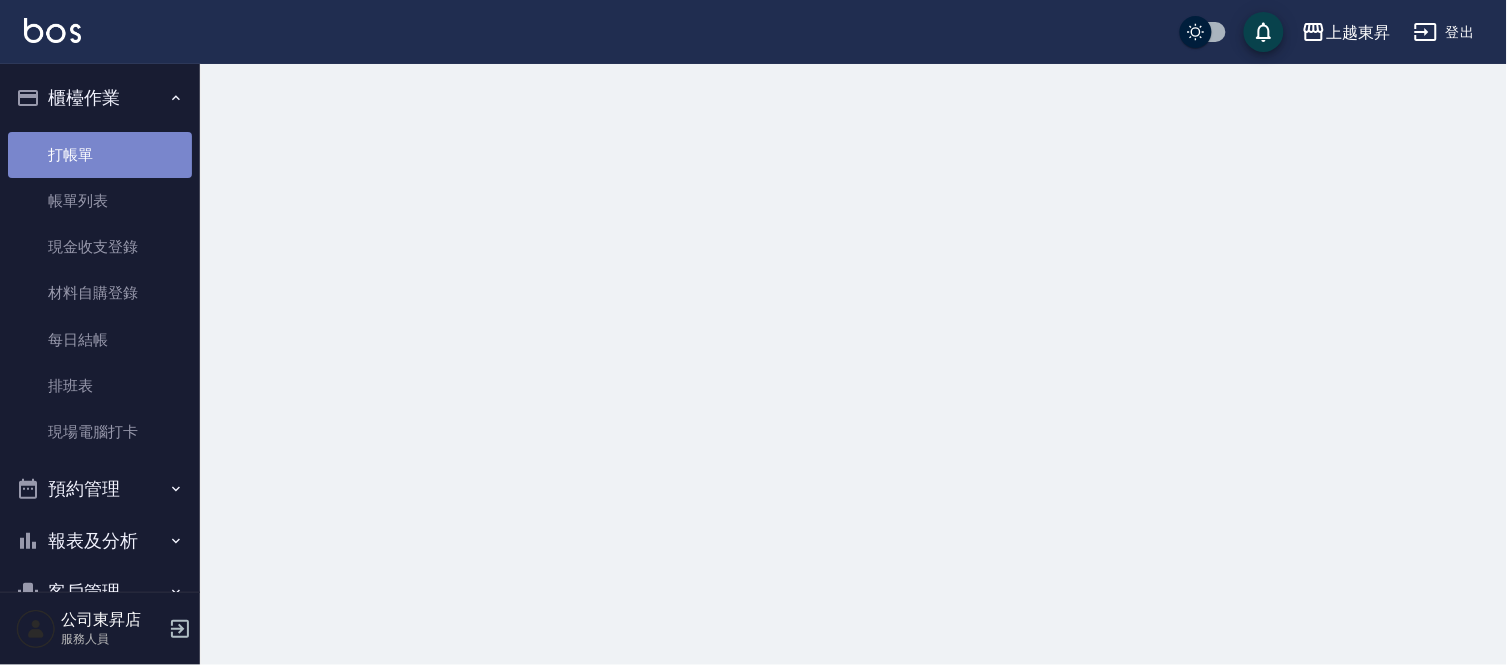 scroll, scrollTop: 0, scrollLeft: 0, axis: both 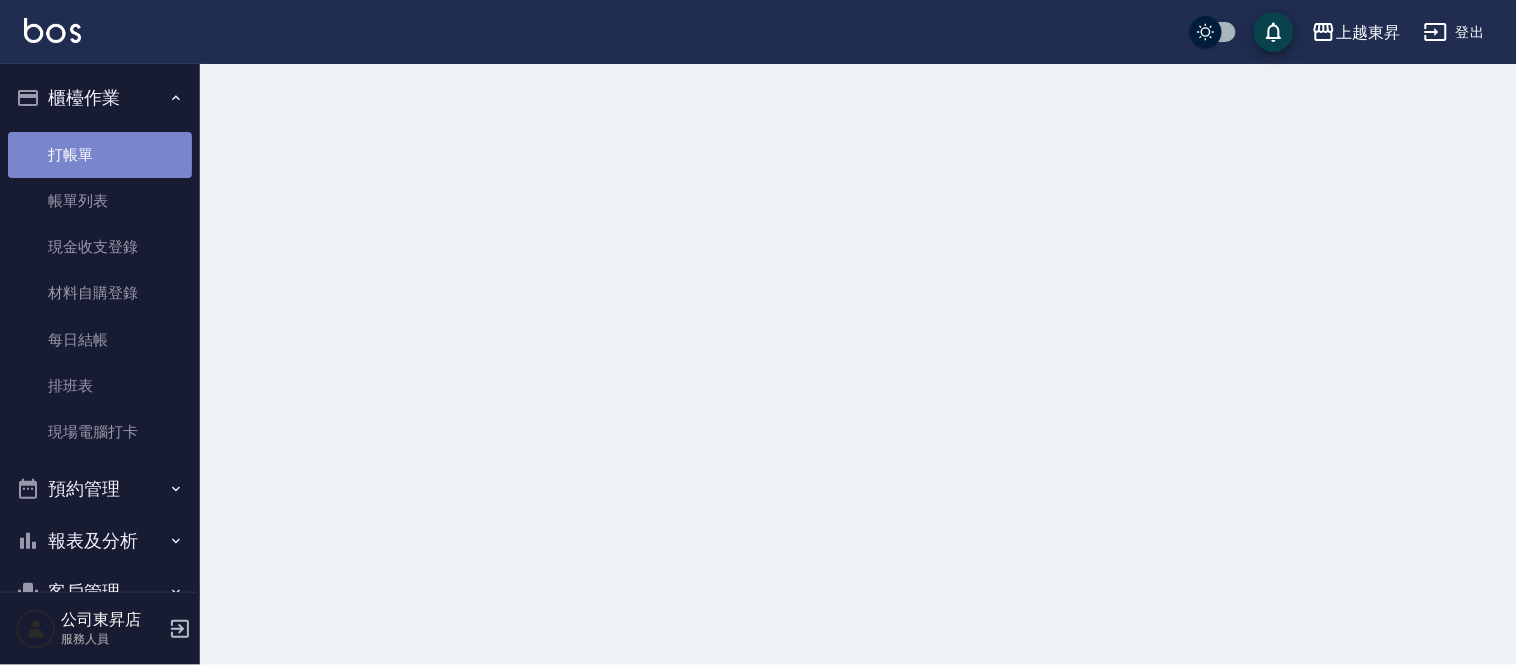 drag, startPoint x: 102, startPoint y: 153, endPoint x: 96, endPoint y: 112, distance: 41.4367 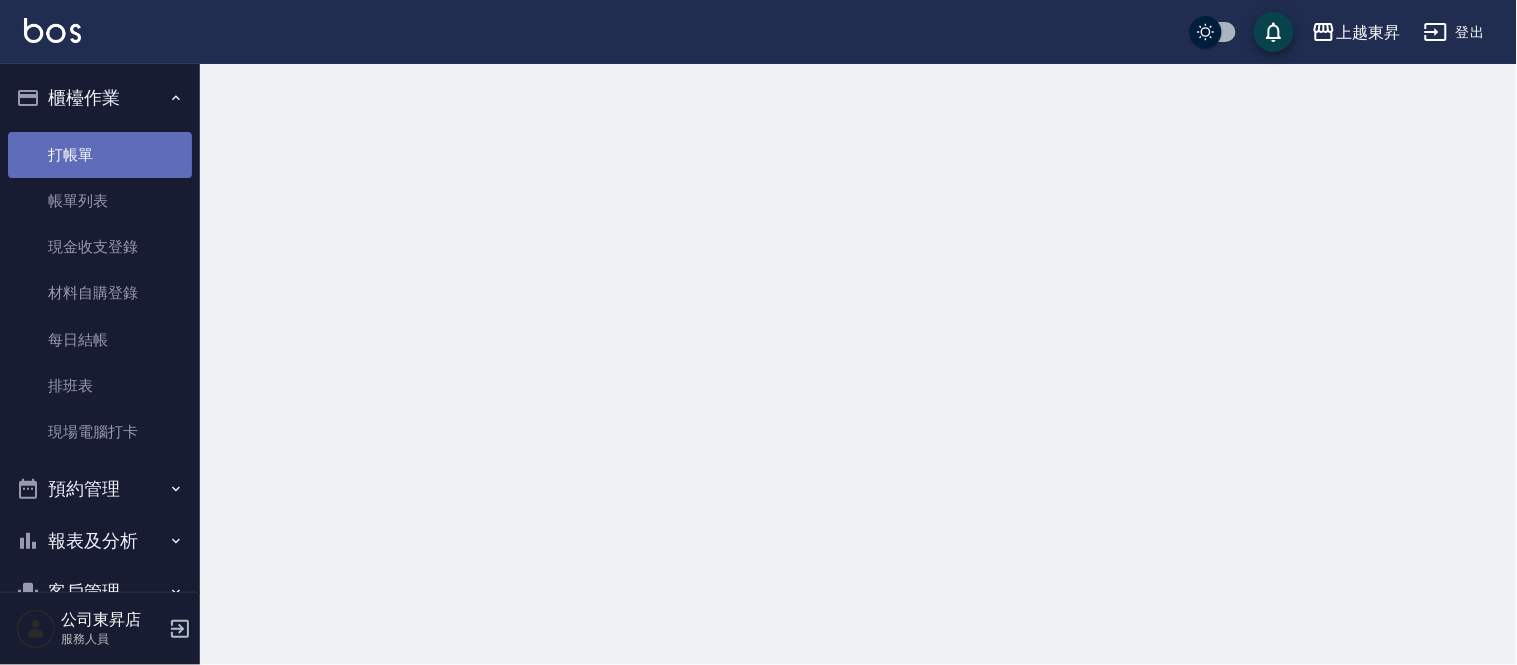 click on "打帳單" at bounding box center (100, 155) 